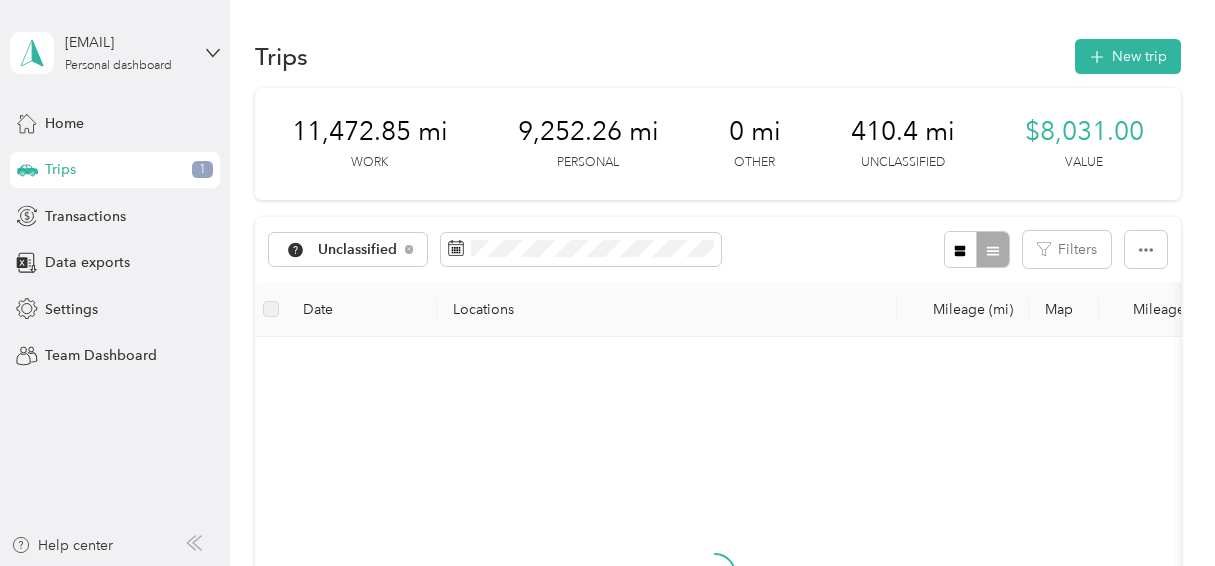 scroll, scrollTop: 0, scrollLeft: 0, axis: both 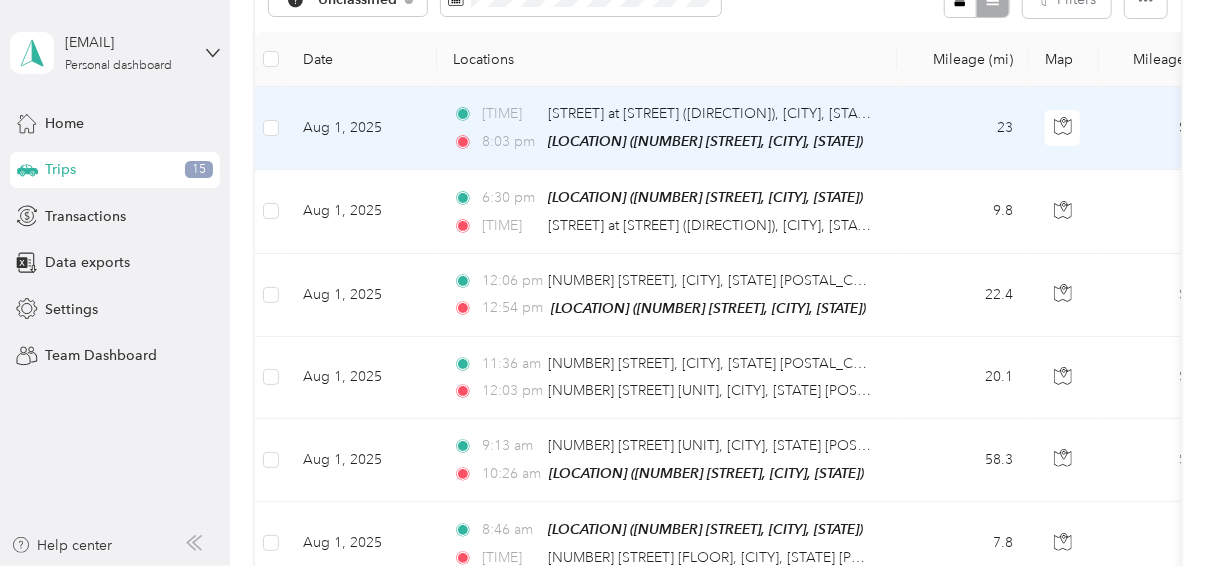 click on "Aug 1, 2025" at bounding box center (362, 128) 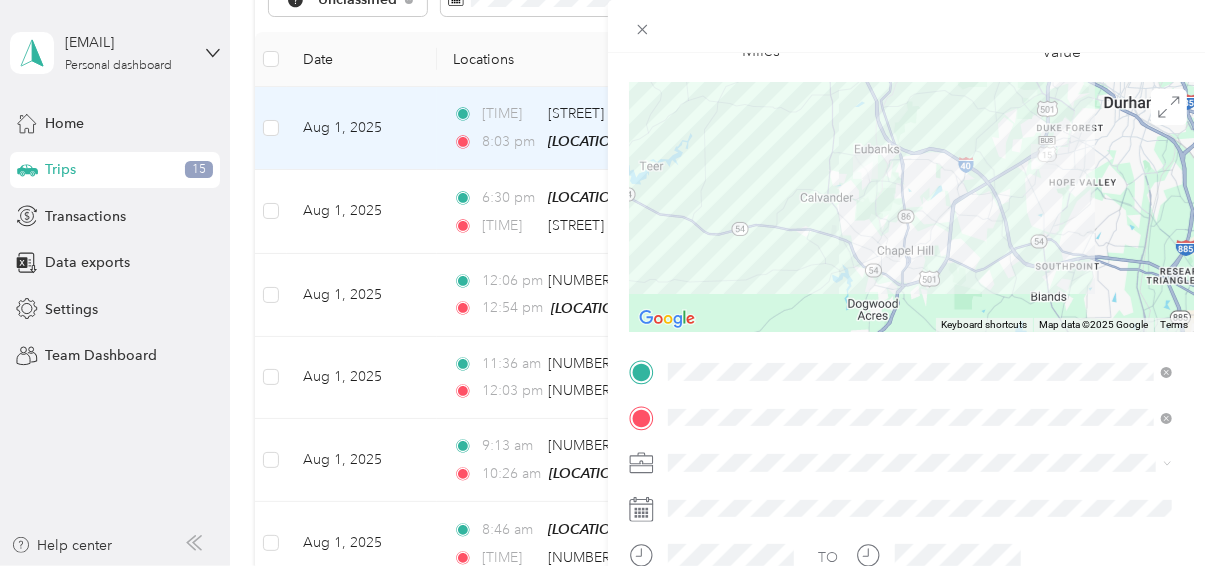 scroll, scrollTop: 123, scrollLeft: 0, axis: vertical 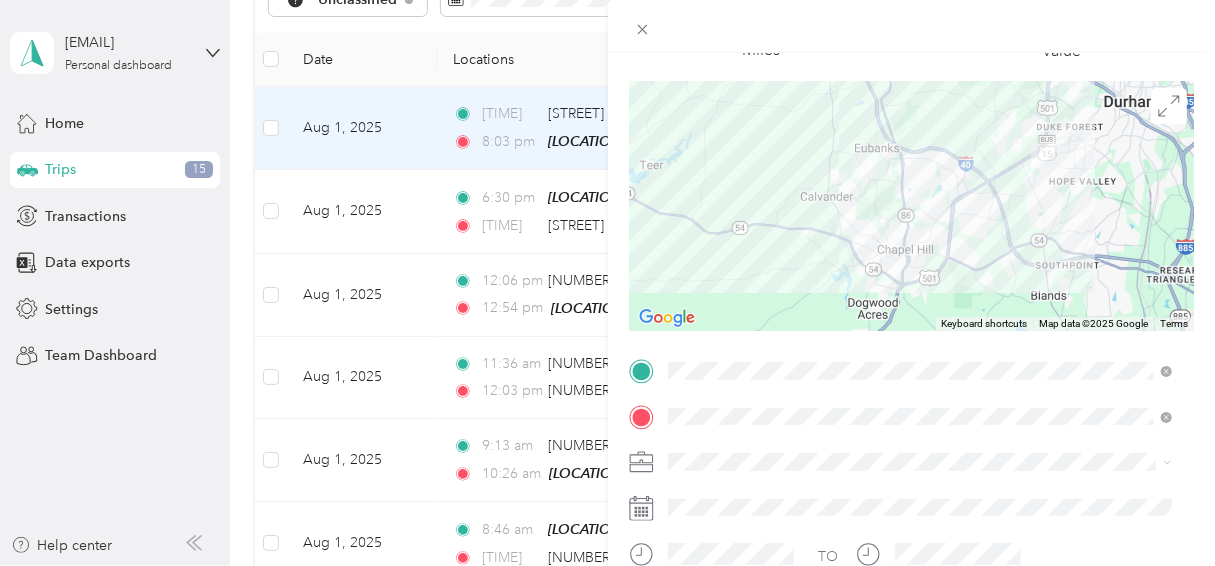 click on "Work" at bounding box center (920, 177) 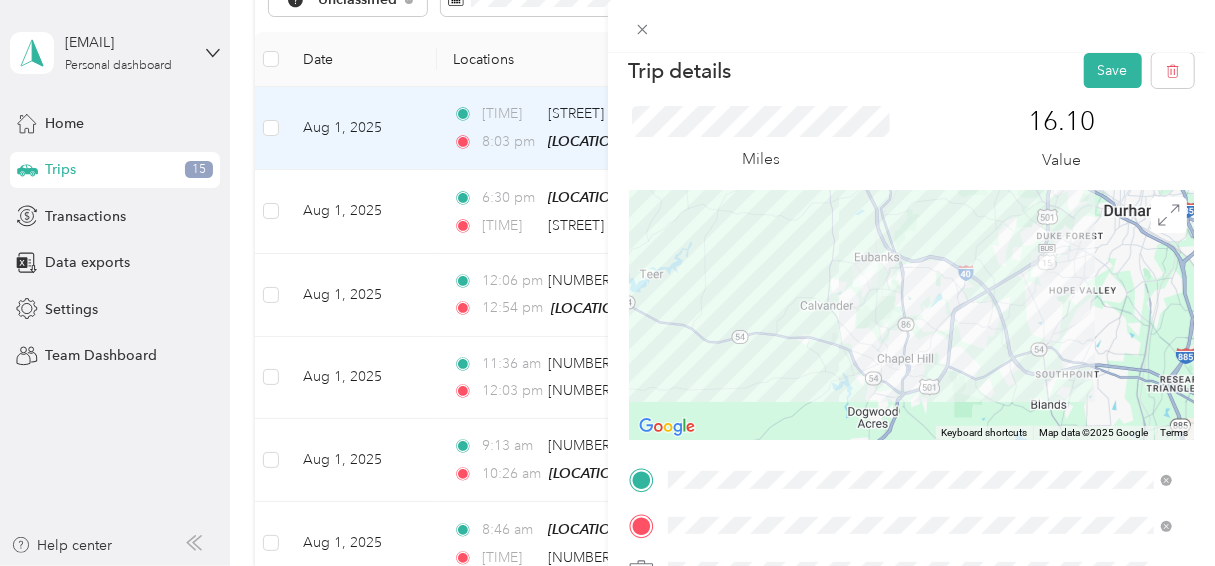 scroll, scrollTop: 0, scrollLeft: 0, axis: both 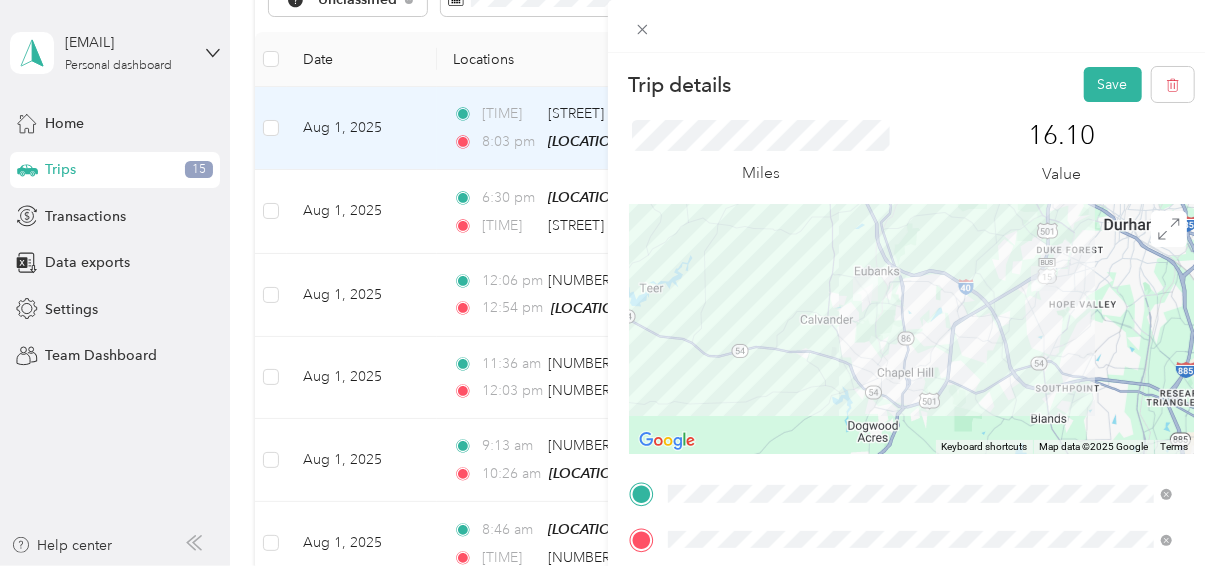 click on "Save" at bounding box center (1113, 84) 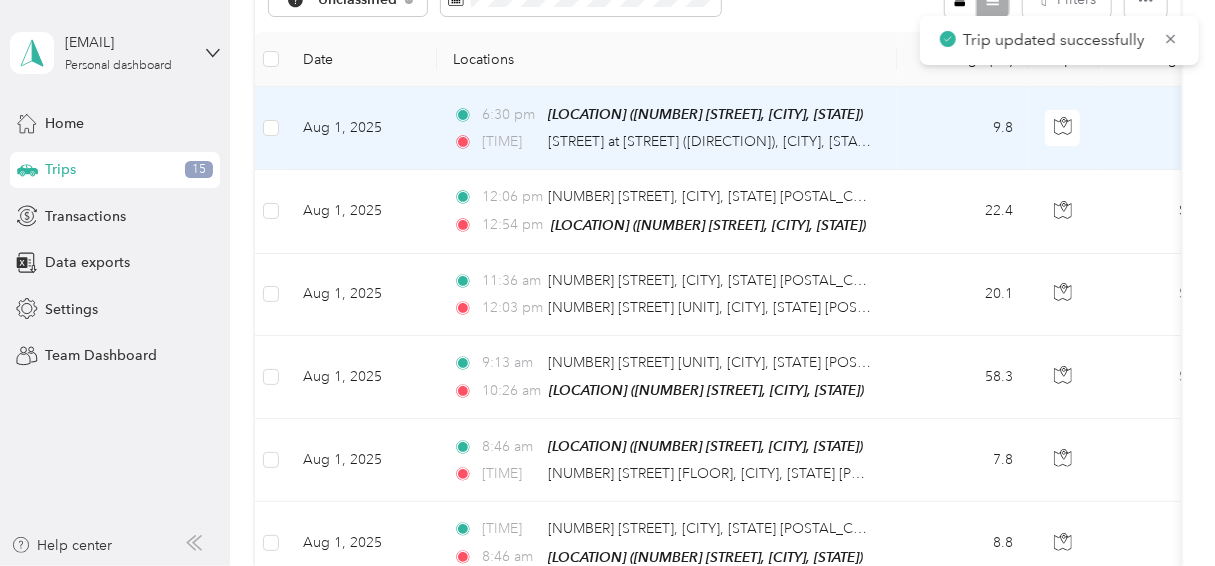 click on "Aug 1, 2025" at bounding box center (362, 128) 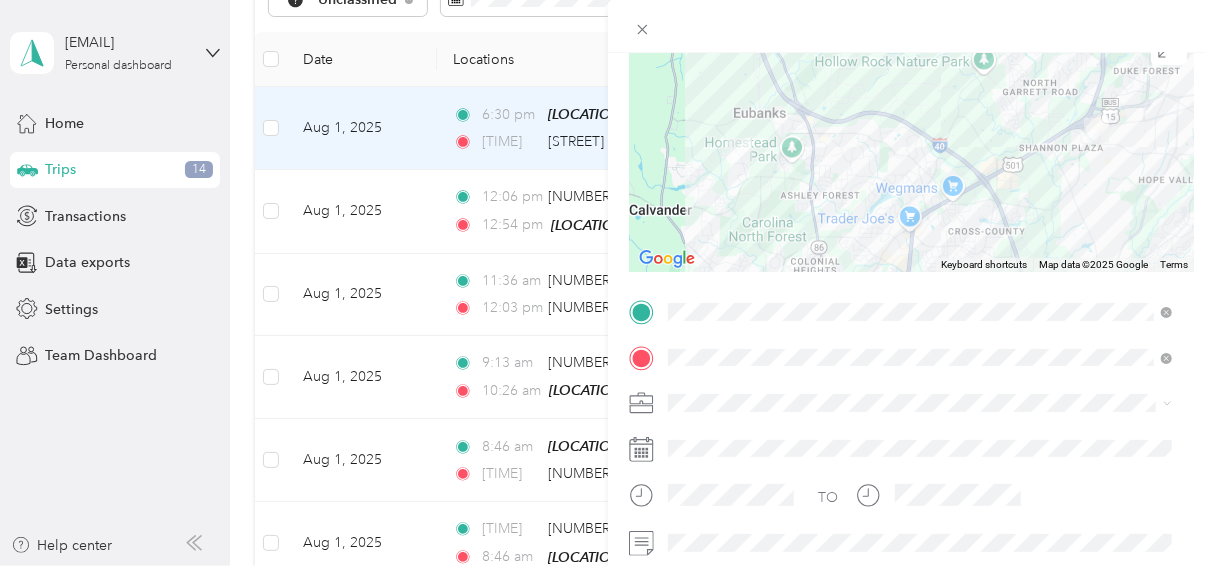 scroll, scrollTop: 200, scrollLeft: 0, axis: vertical 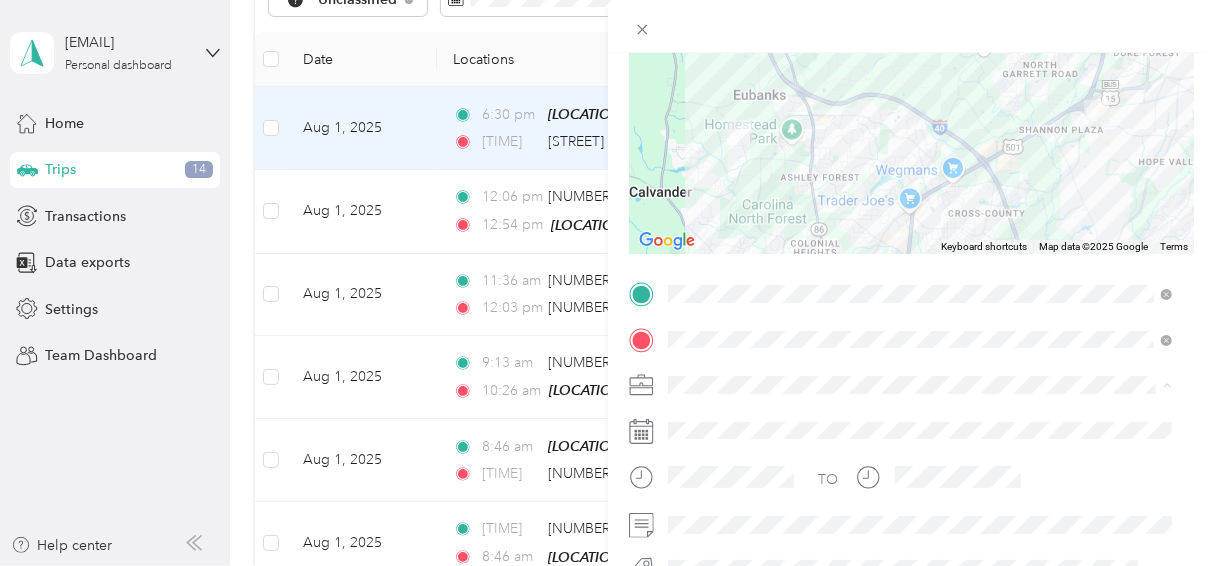click on "Work" at bounding box center [692, 104] 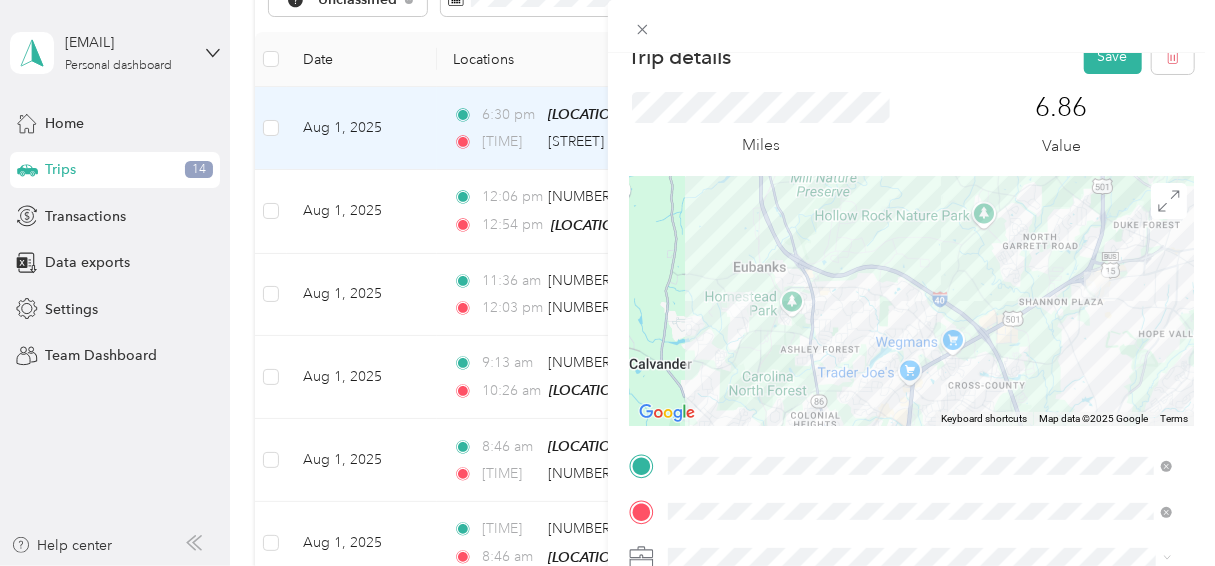 scroll, scrollTop: 0, scrollLeft: 0, axis: both 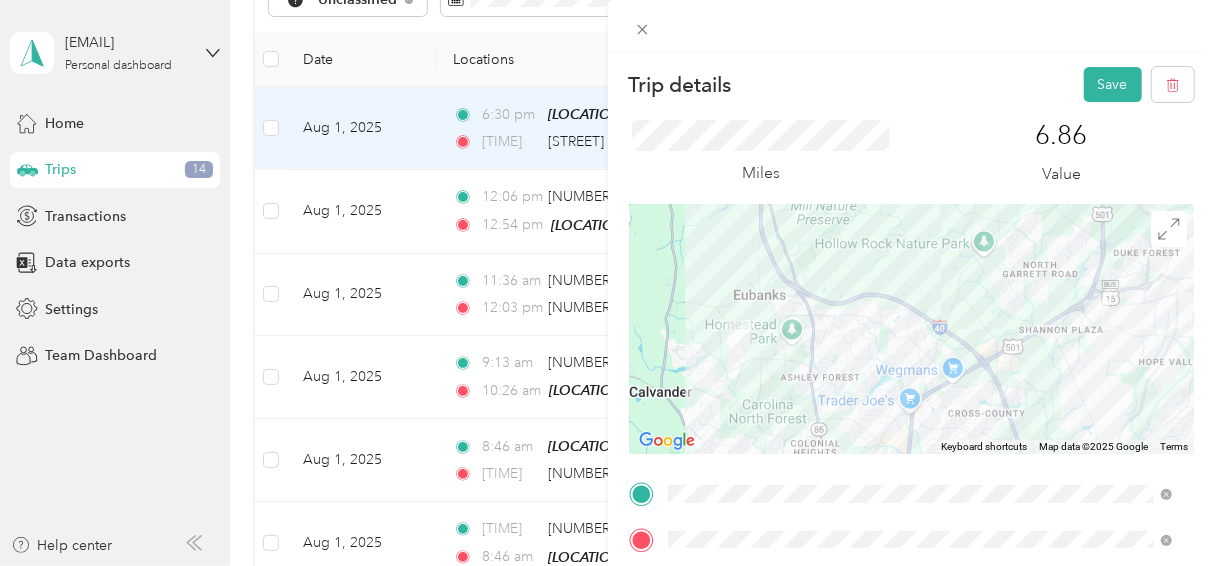 click on "Save" at bounding box center [1113, 84] 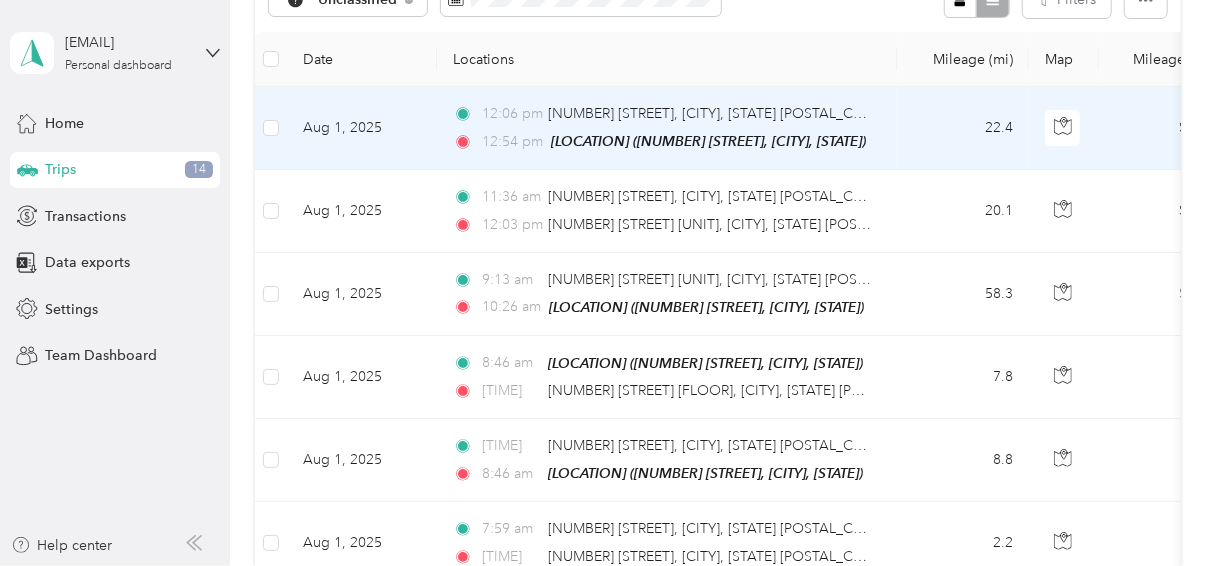 click on "Aug 1, 2025" at bounding box center [362, 128] 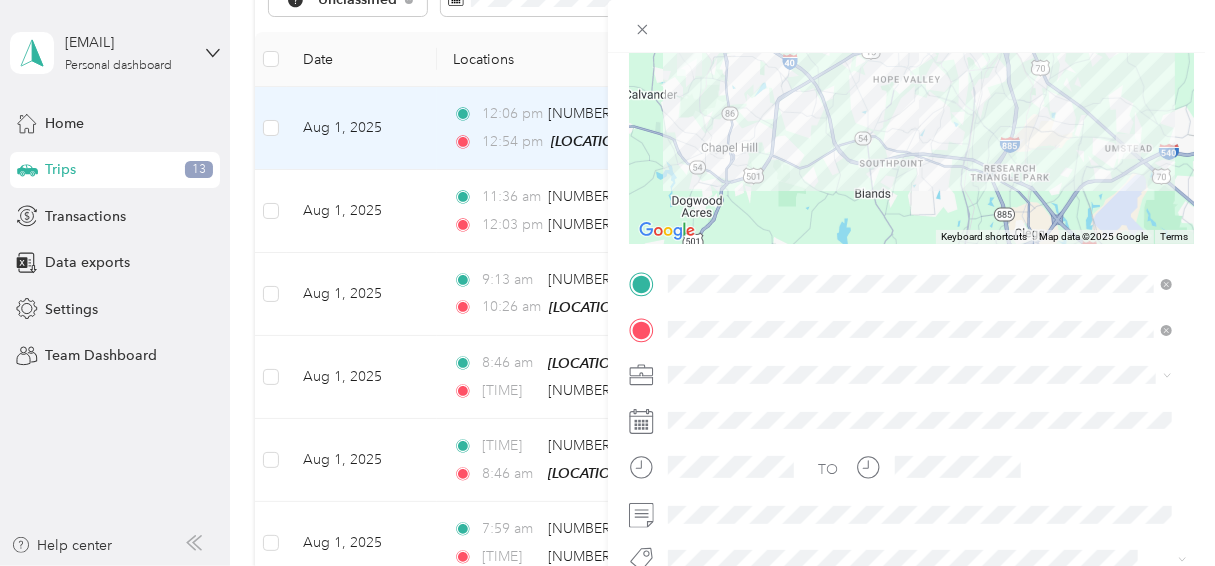 scroll, scrollTop: 216, scrollLeft: 0, axis: vertical 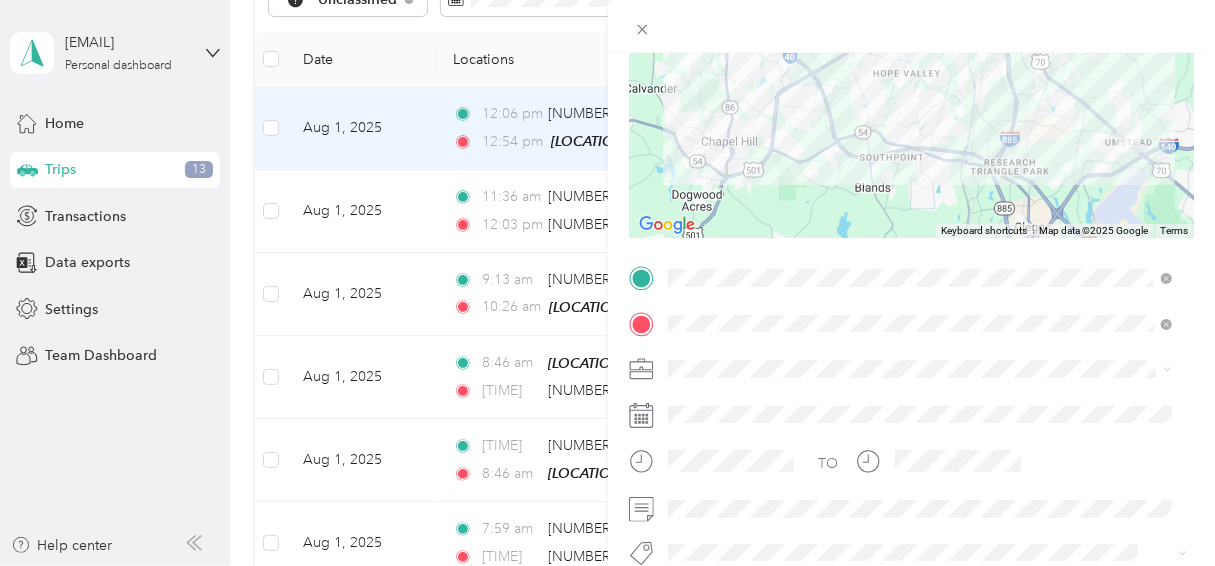 click 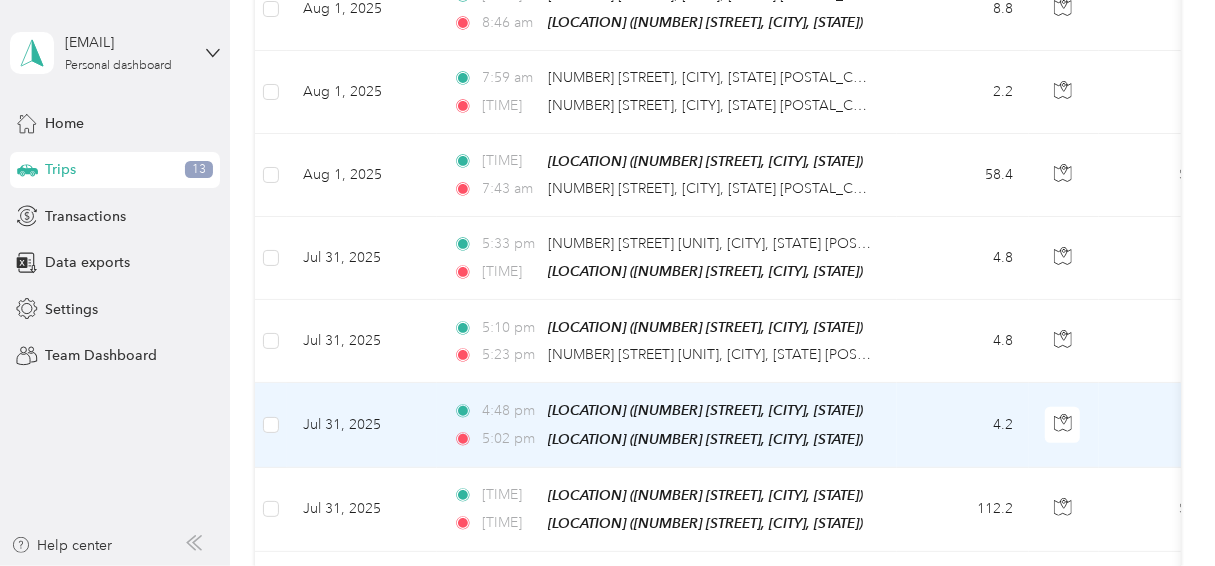 scroll, scrollTop: 700, scrollLeft: 0, axis: vertical 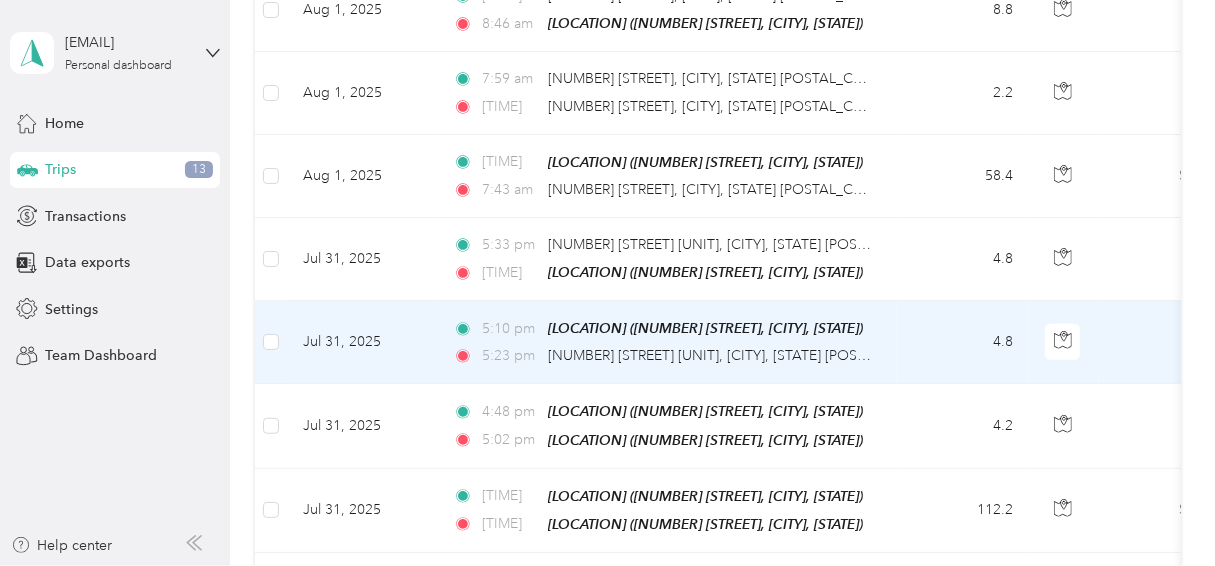click on "Jul 31, 2025" at bounding box center [362, 342] 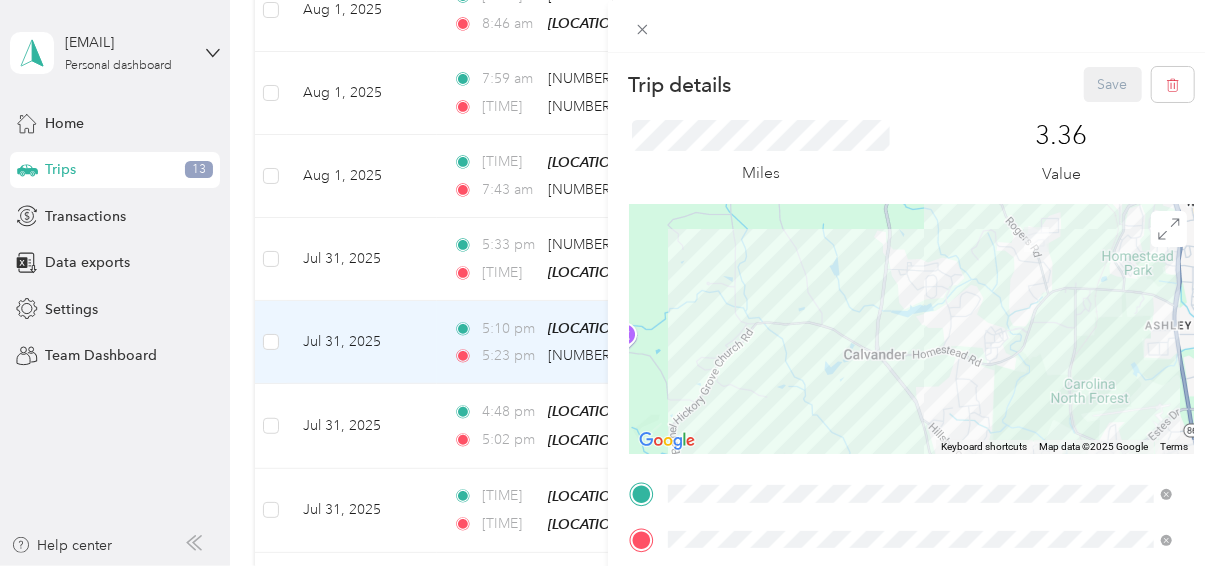 click at bounding box center (912, 329) 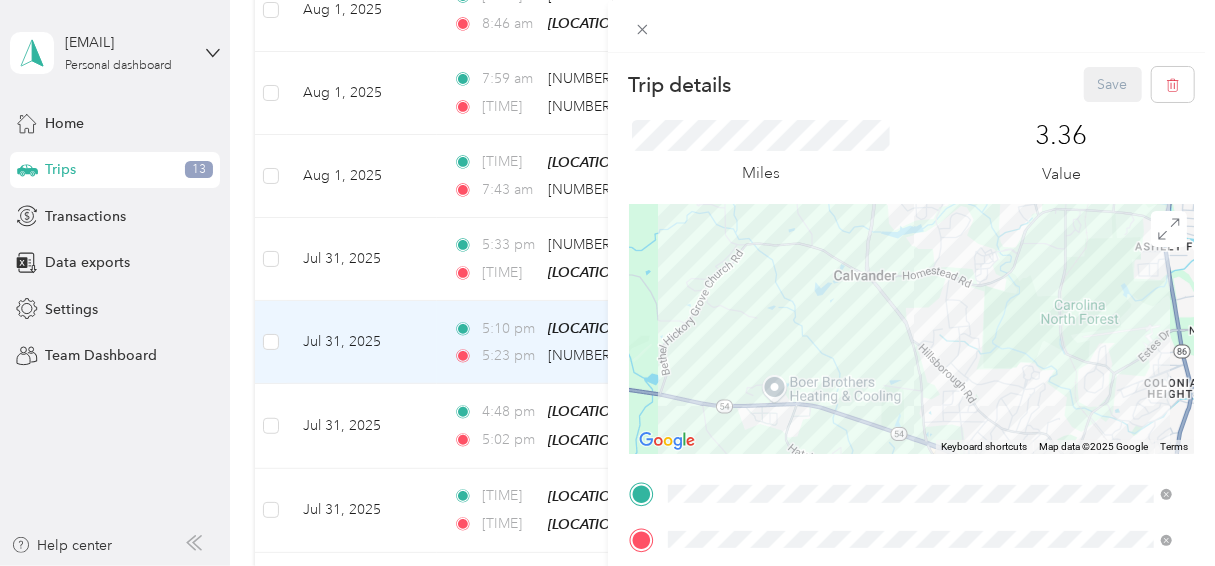 drag, startPoint x: 821, startPoint y: 376, endPoint x: 815, endPoint y: 313, distance: 63.28507 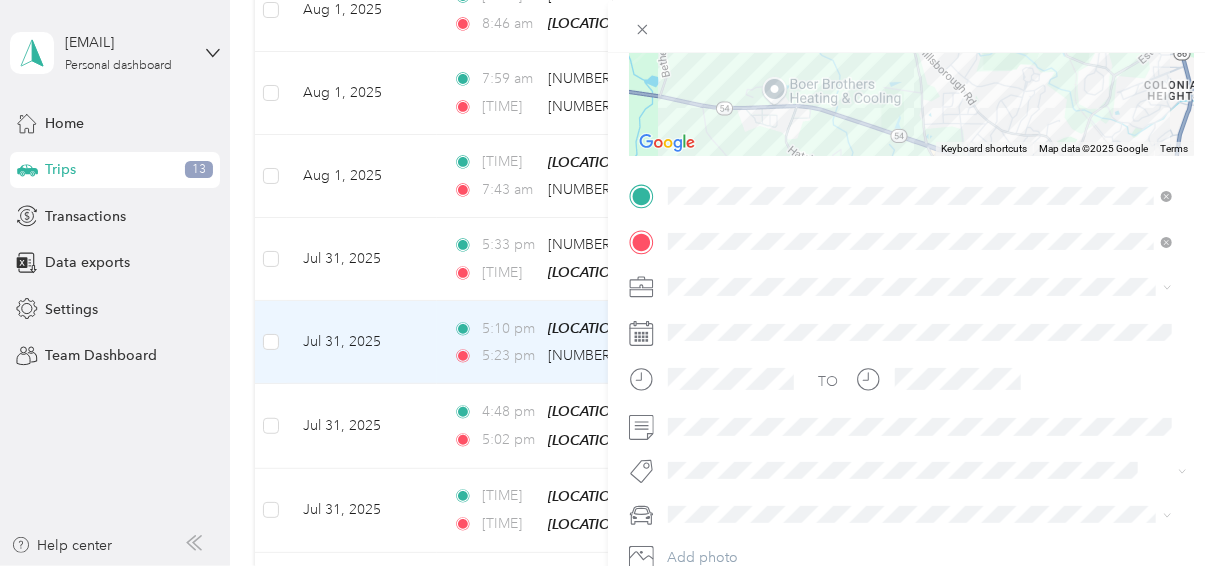 scroll, scrollTop: 320, scrollLeft: 0, axis: vertical 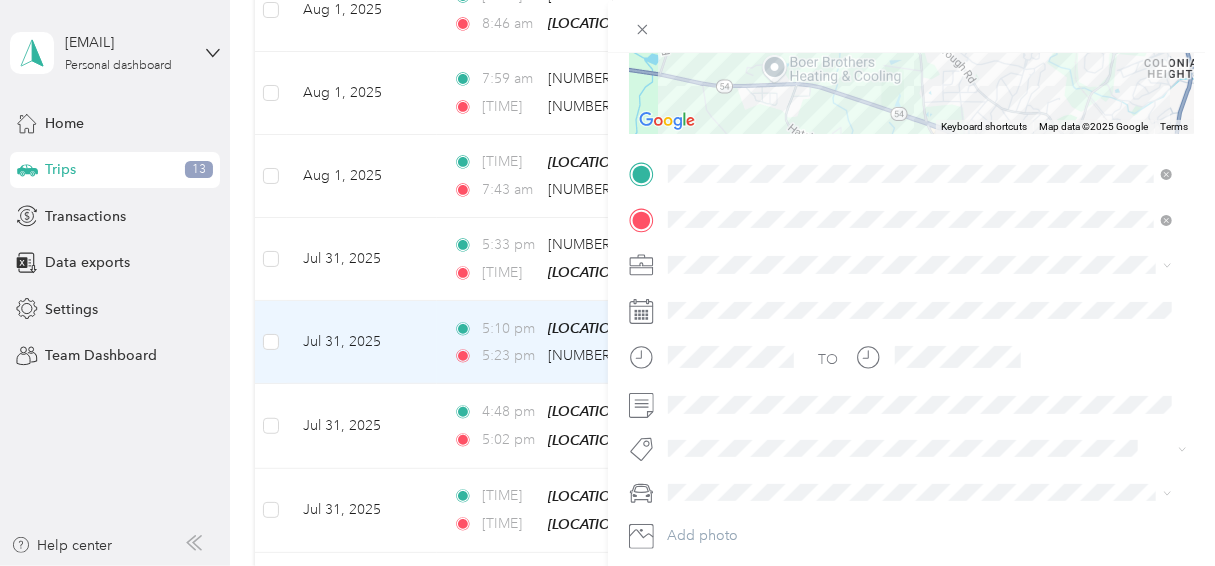 click on "Personal" at bounding box center (920, 332) 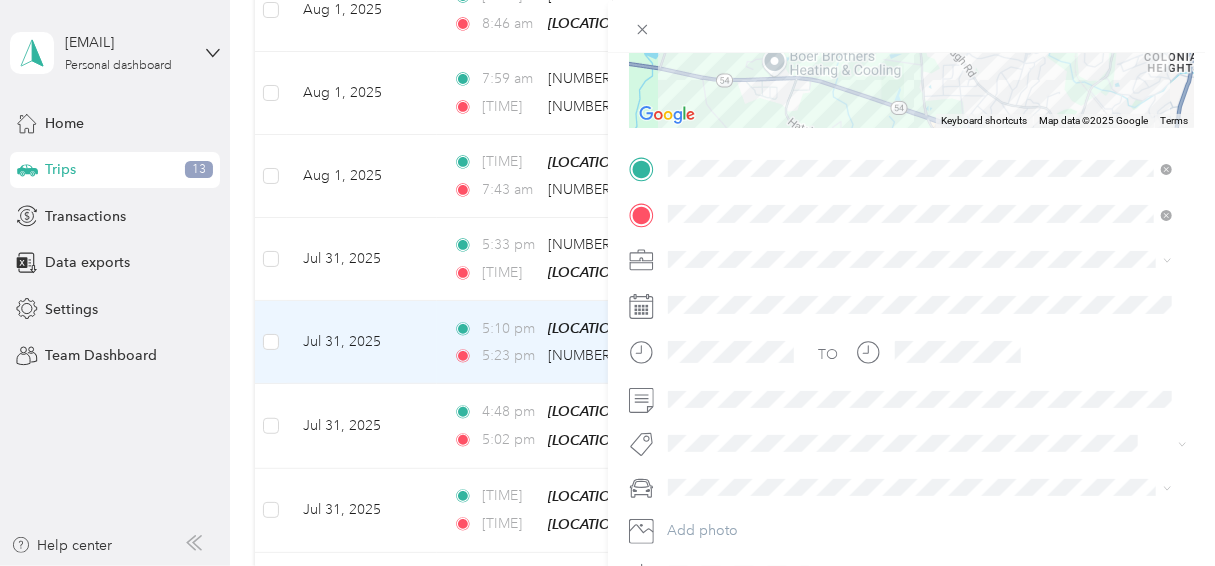scroll, scrollTop: 326, scrollLeft: 0, axis: vertical 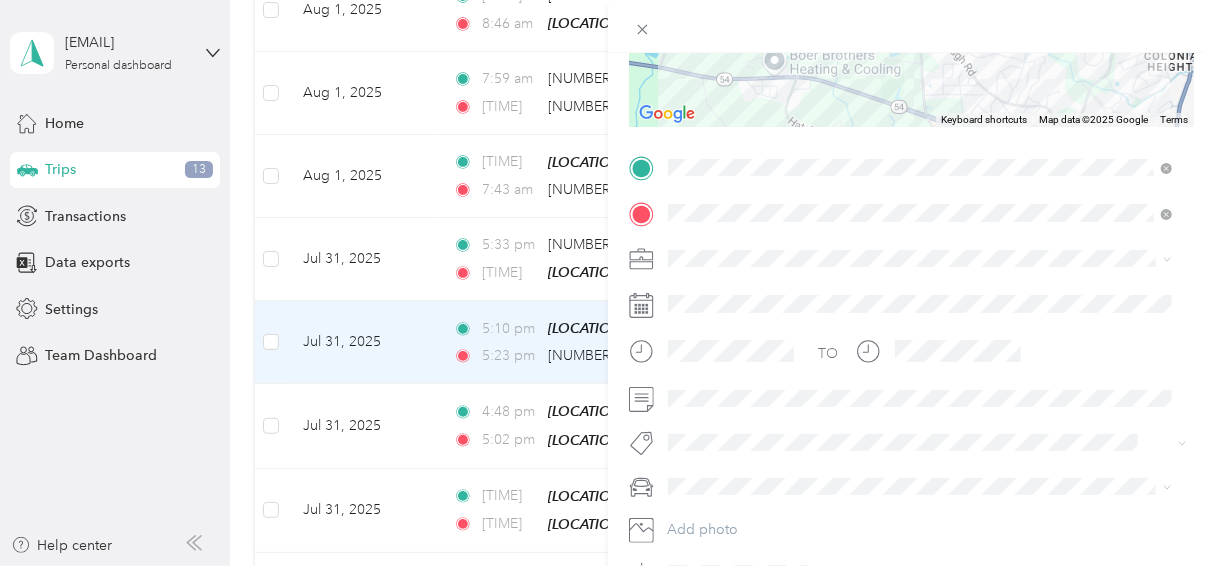 click on "Bertha" at bounding box center [920, 338] 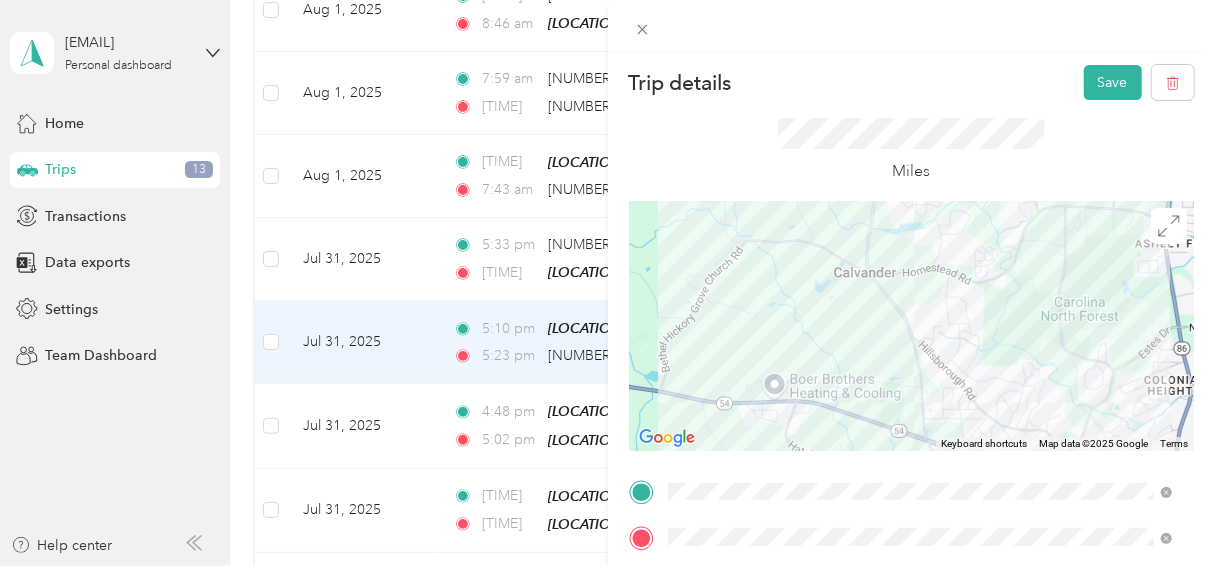 scroll, scrollTop: 0, scrollLeft: 0, axis: both 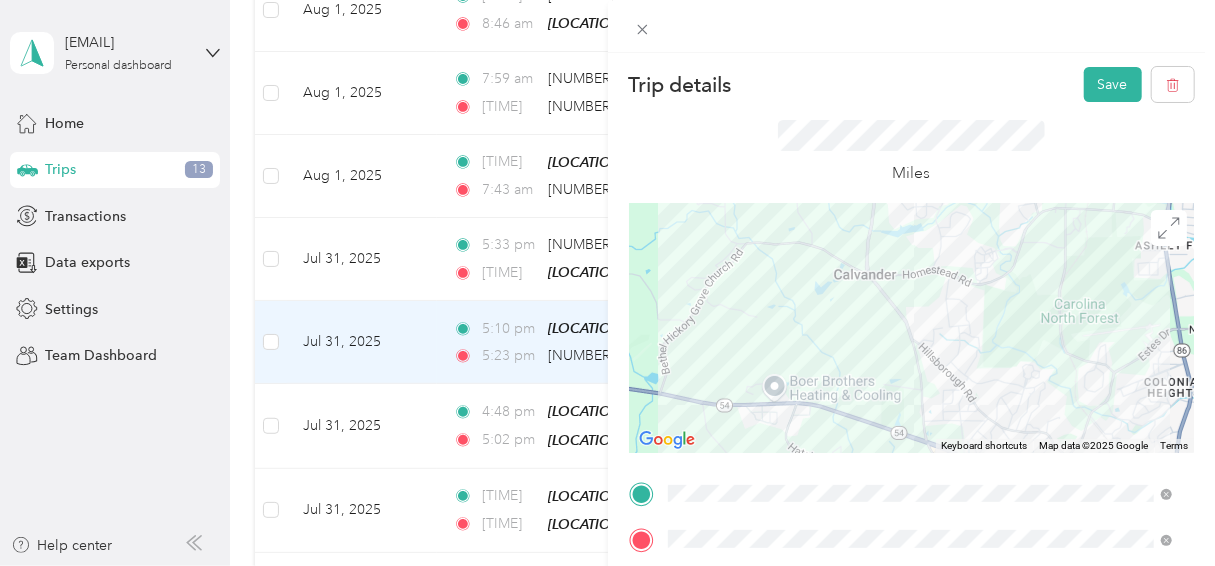 click on "Save" at bounding box center (1113, 84) 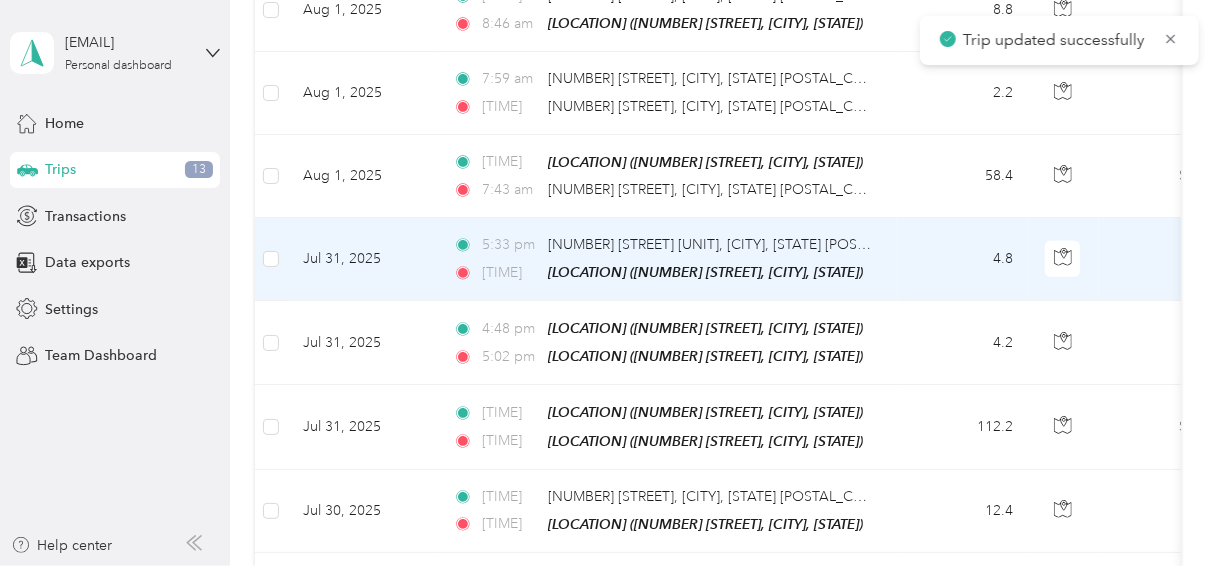 click on "Jul 31, 2025" at bounding box center [362, 259] 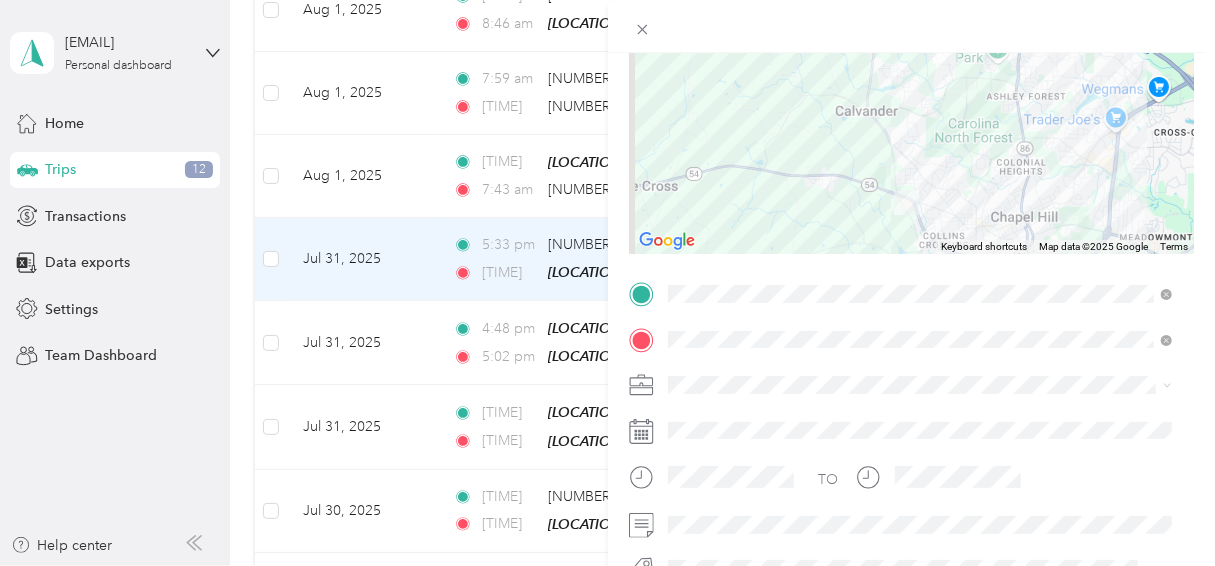 scroll, scrollTop: 283, scrollLeft: 0, axis: vertical 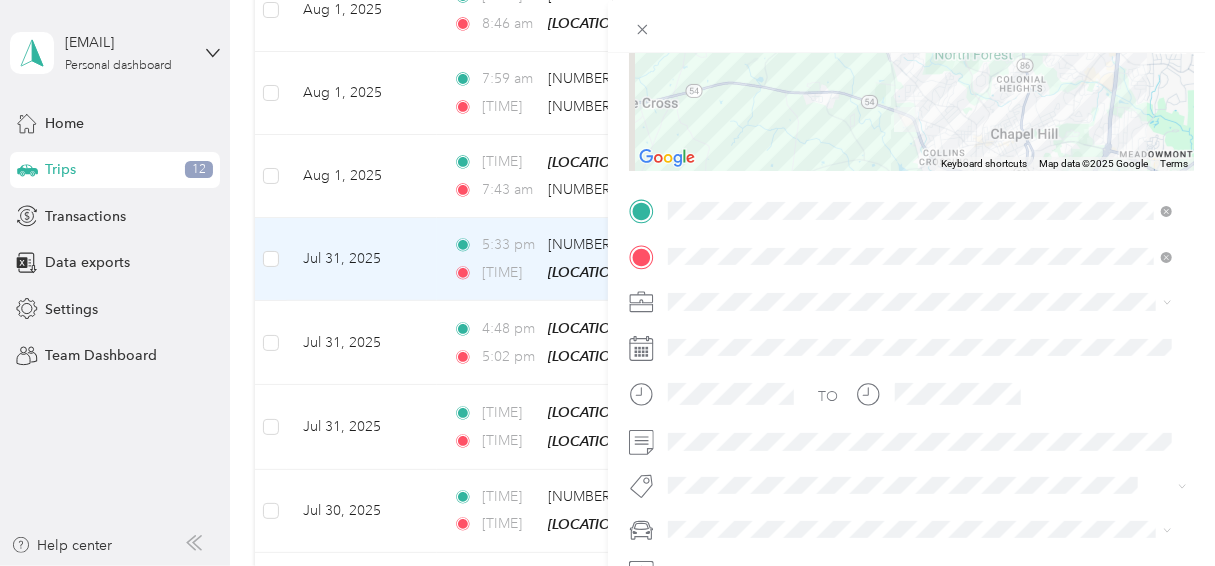 click at bounding box center [928, 302] 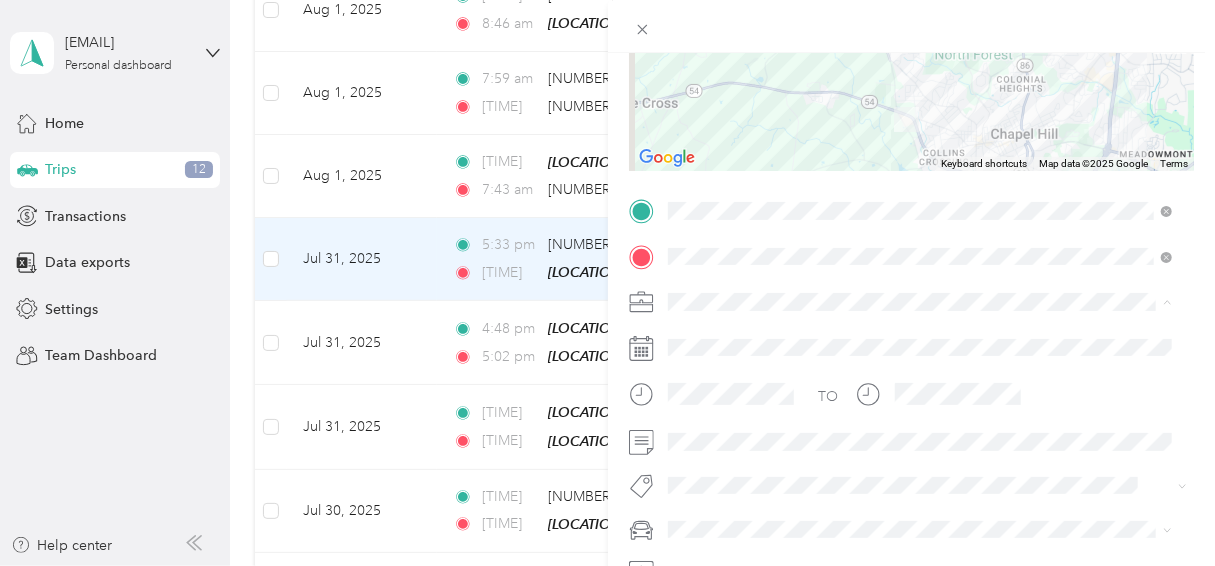 click on "Personal" at bounding box center [920, 56] 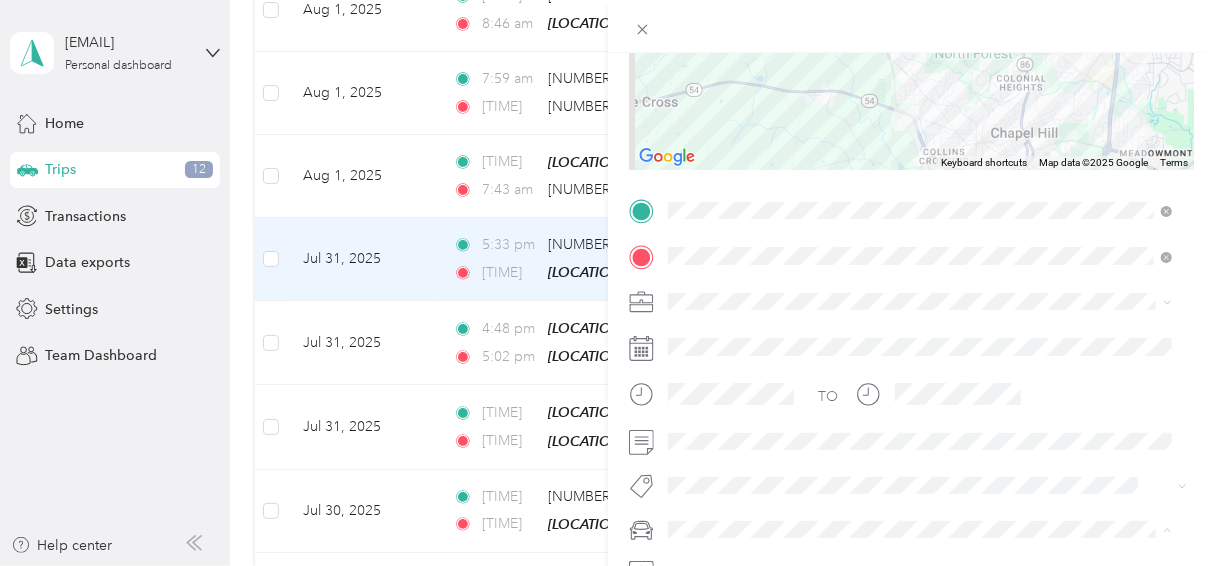 click on "Bertha" at bounding box center (920, 388) 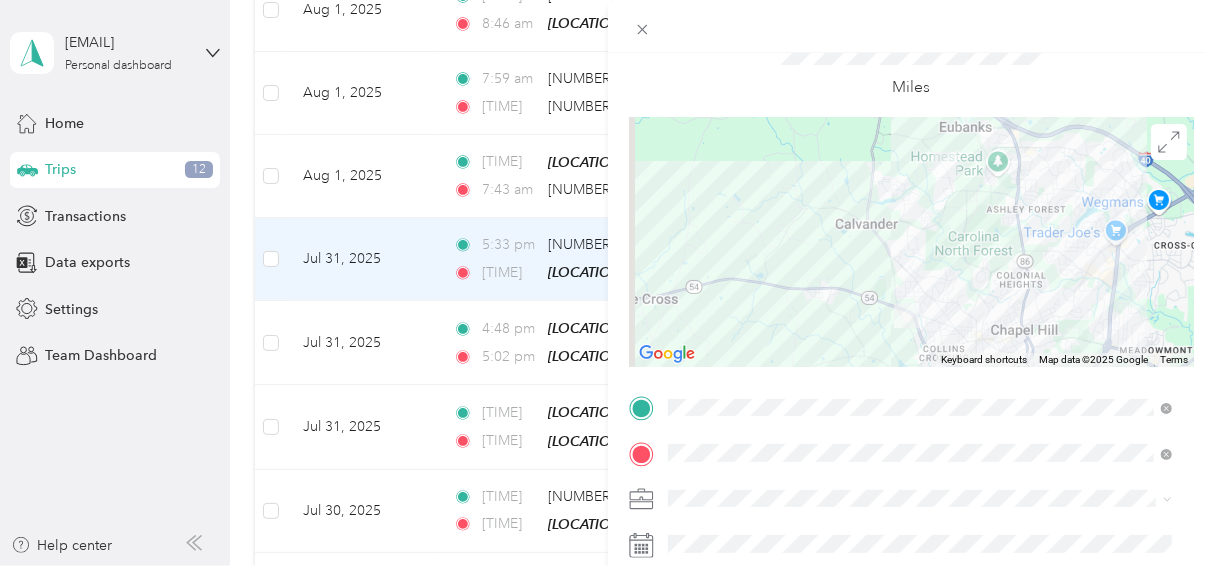 scroll, scrollTop: 0, scrollLeft: 0, axis: both 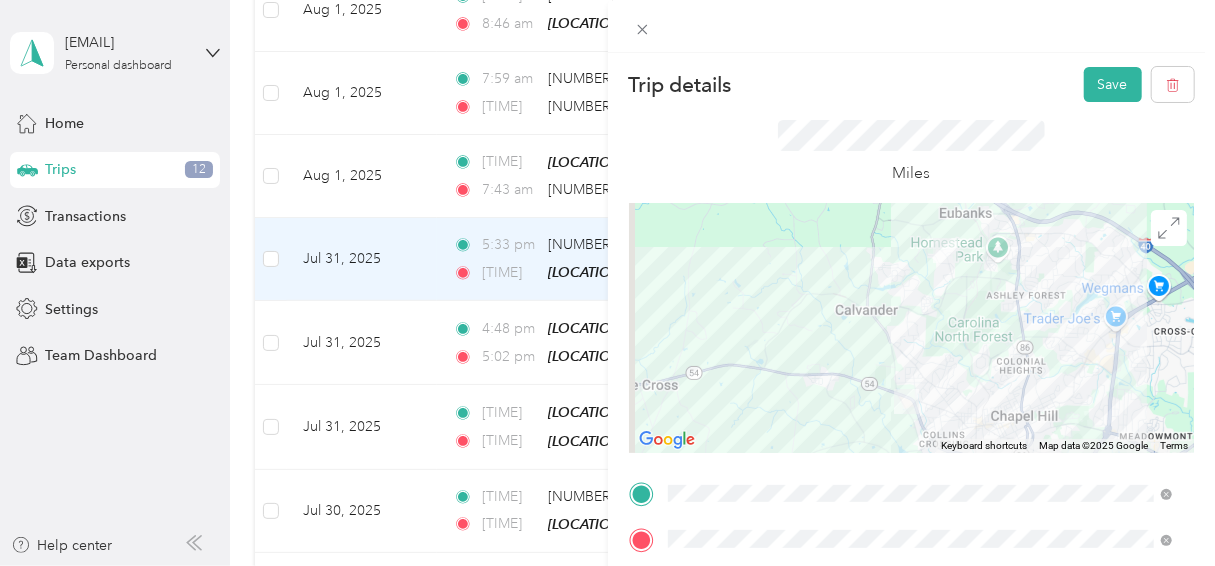 click on "Save" at bounding box center [1113, 84] 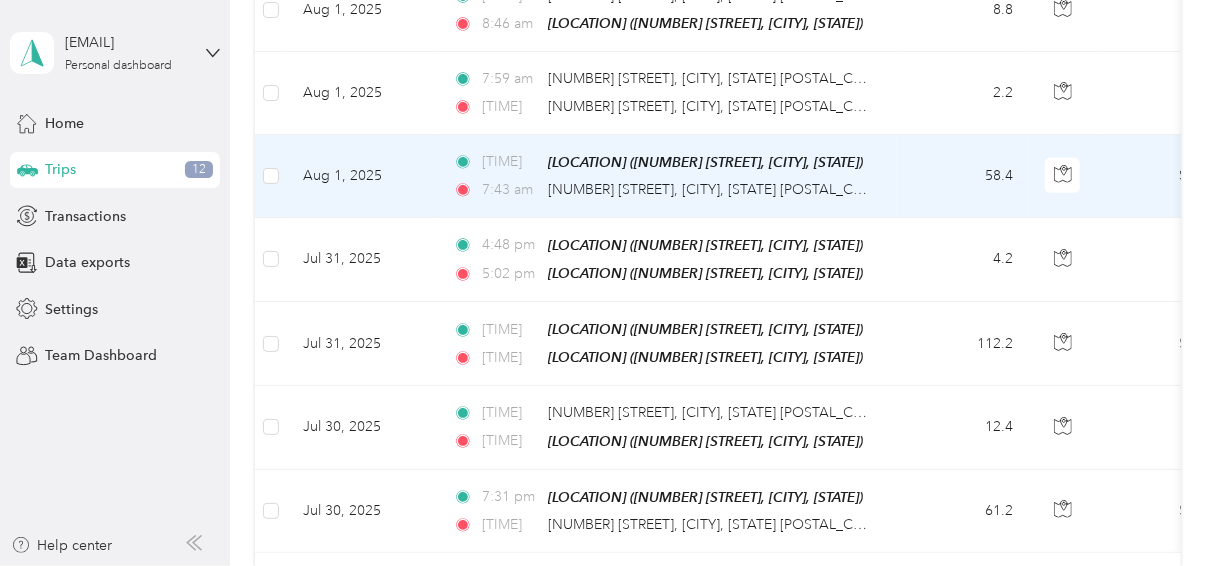 click on "Aug 1, 2025" at bounding box center [362, 176] 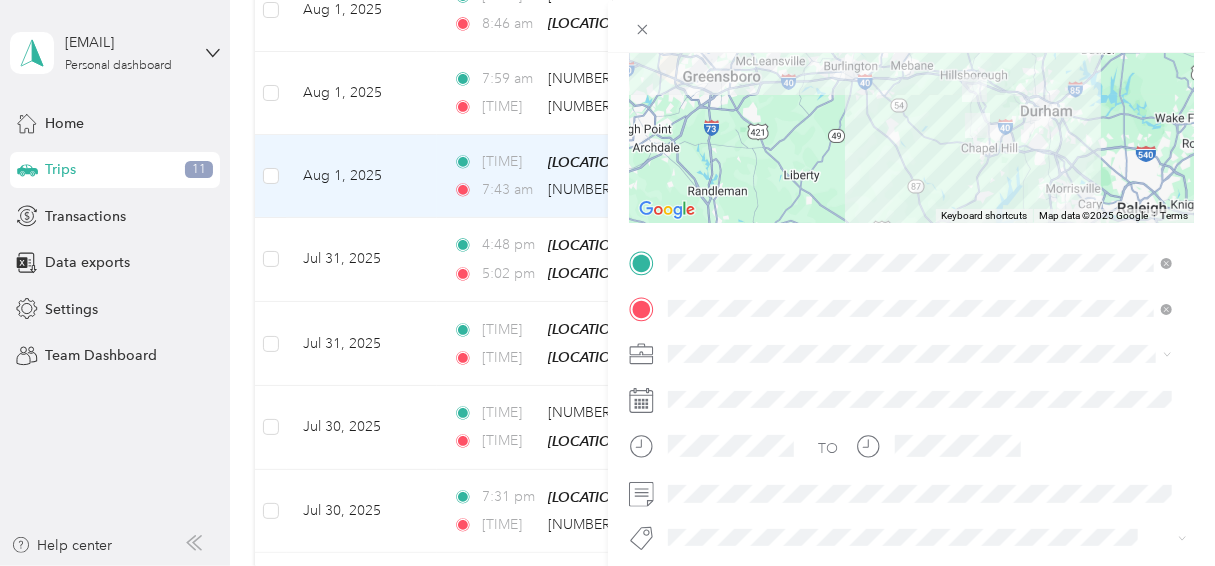 scroll, scrollTop: 286, scrollLeft: 0, axis: vertical 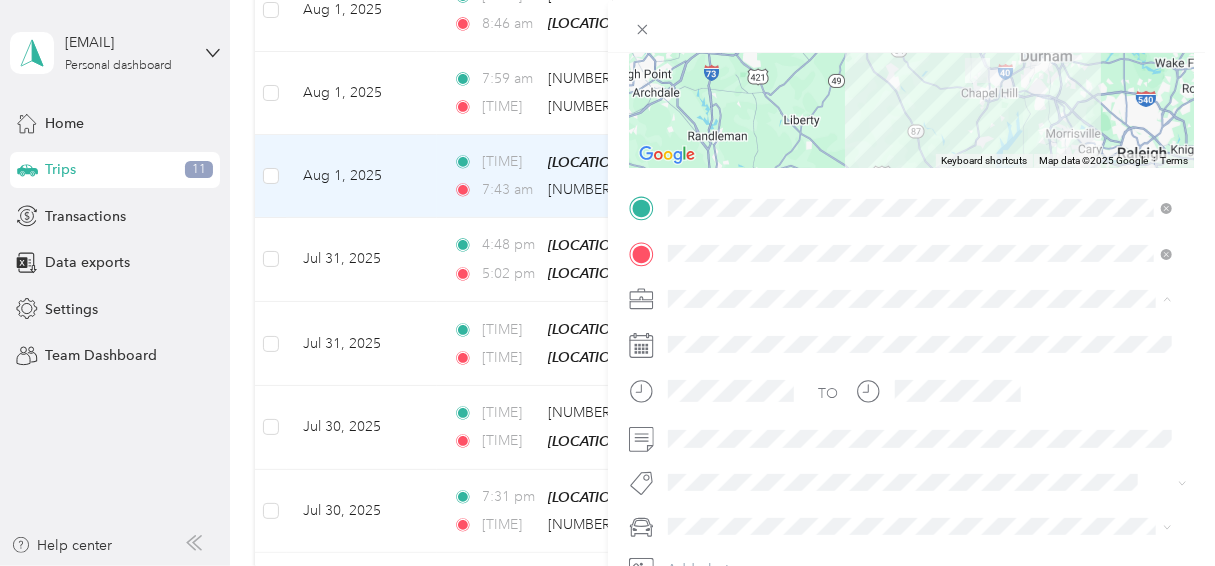 click on "Personal" at bounding box center (920, 52) 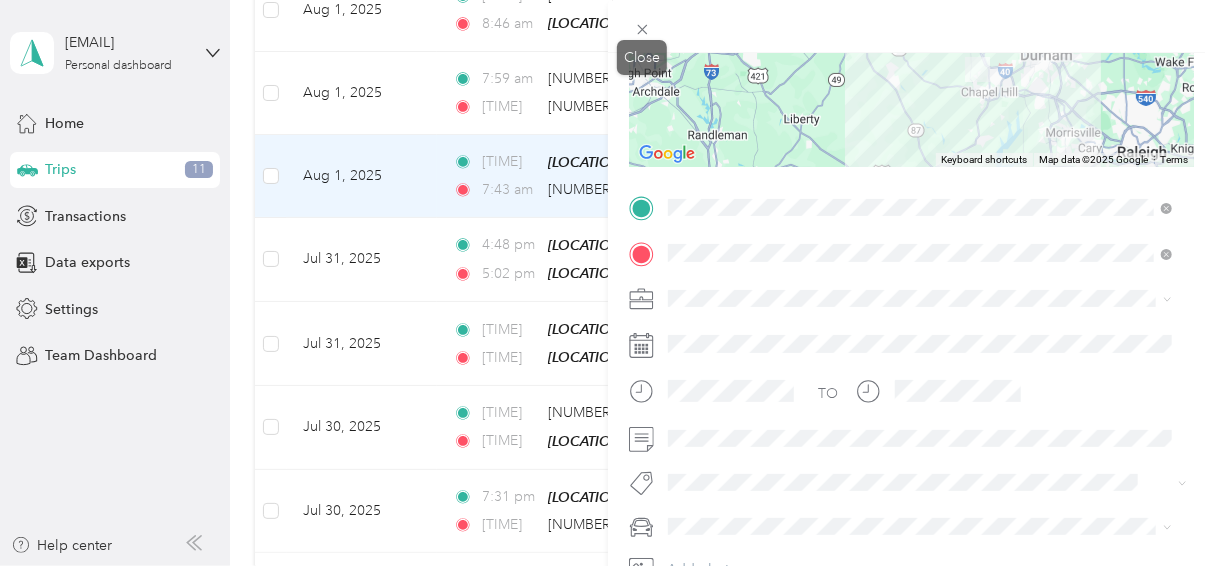 click at bounding box center (643, 29) 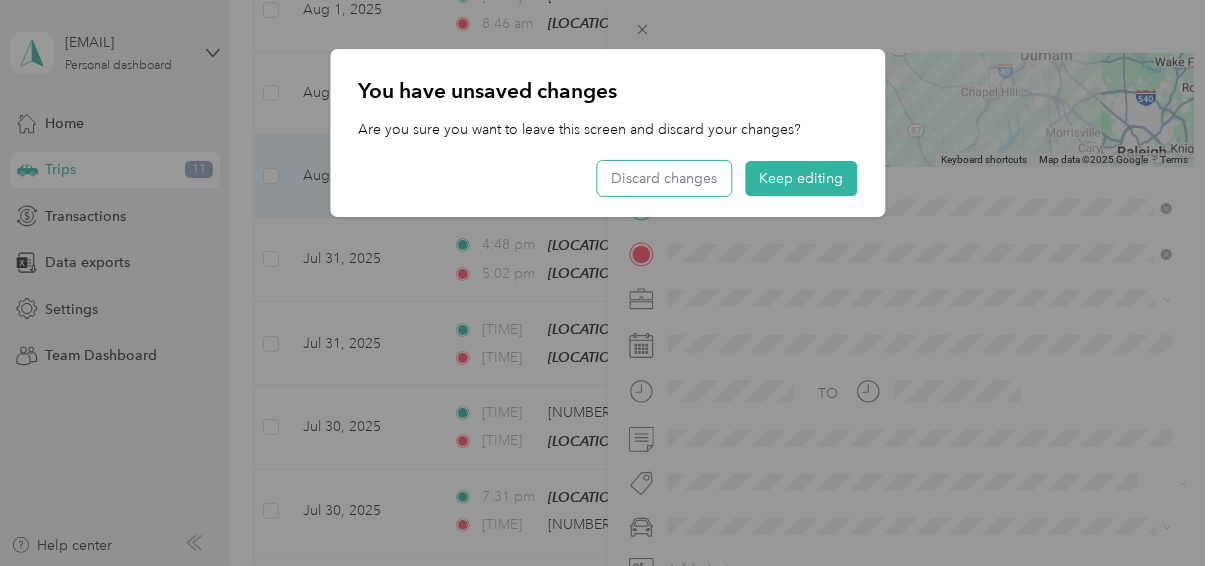 click on "Discard changes" at bounding box center (664, 178) 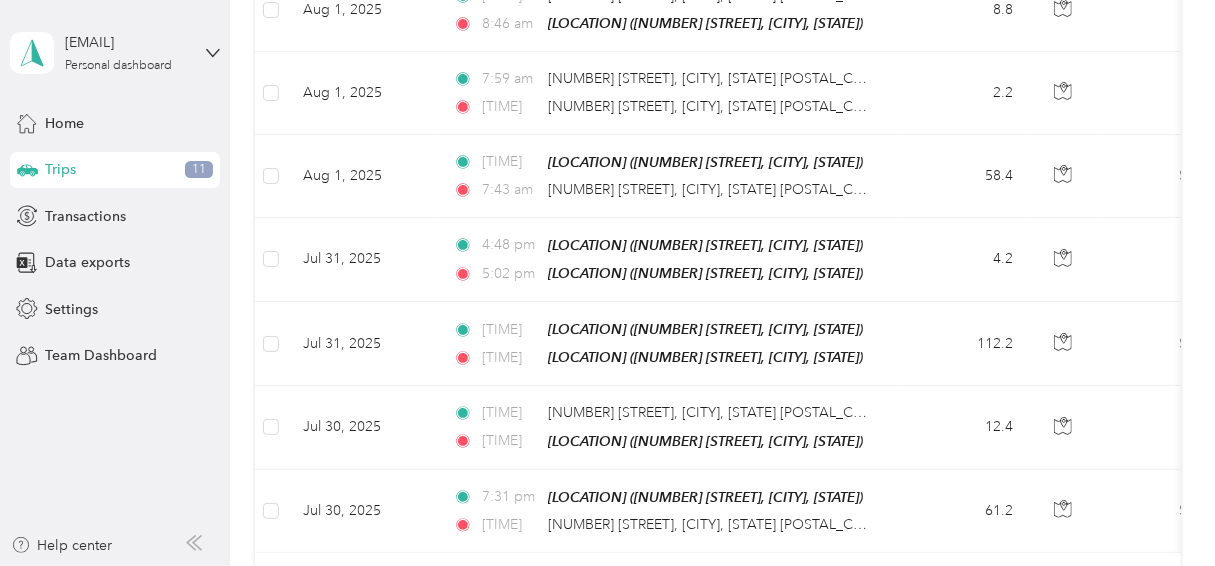 click on "Settings" at bounding box center [71, 309] 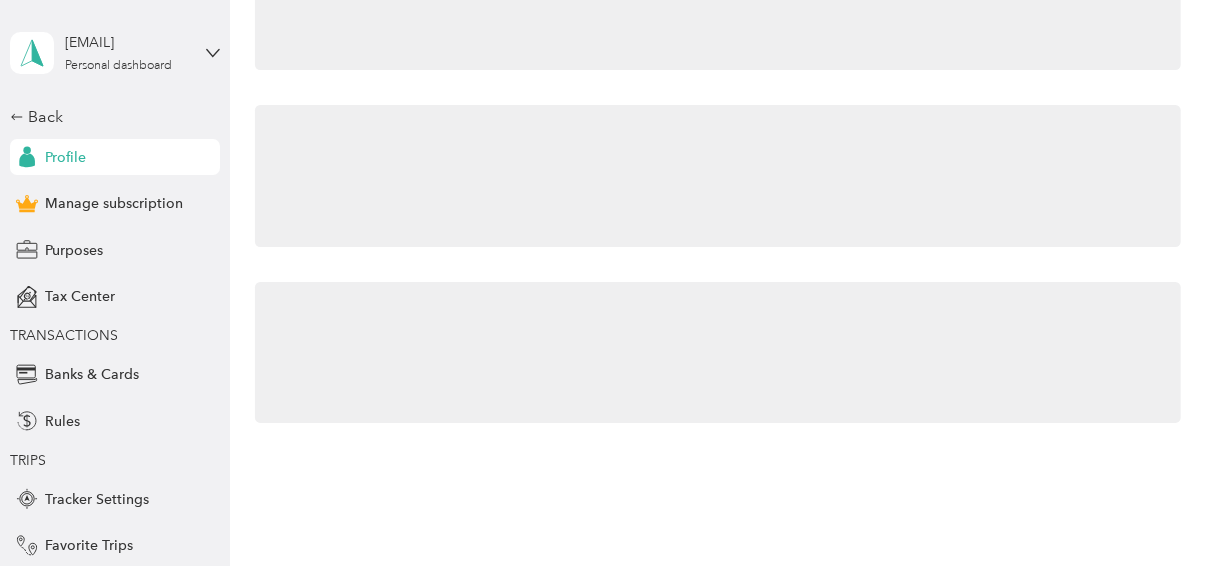 scroll, scrollTop: 700, scrollLeft: 0, axis: vertical 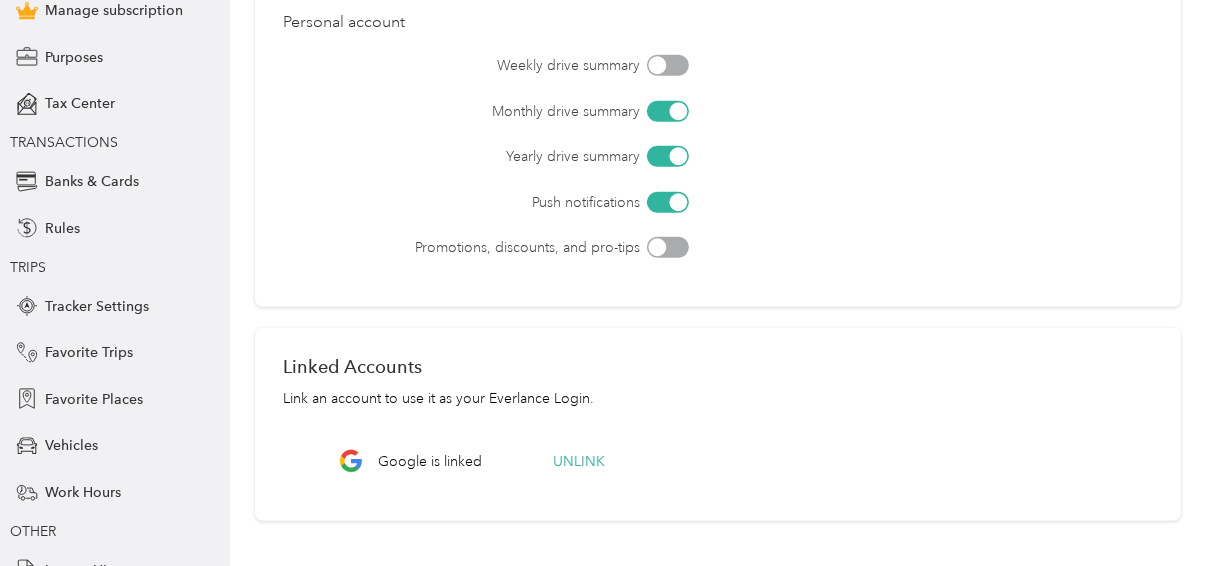 click on "Vehicles" at bounding box center [71, 445] 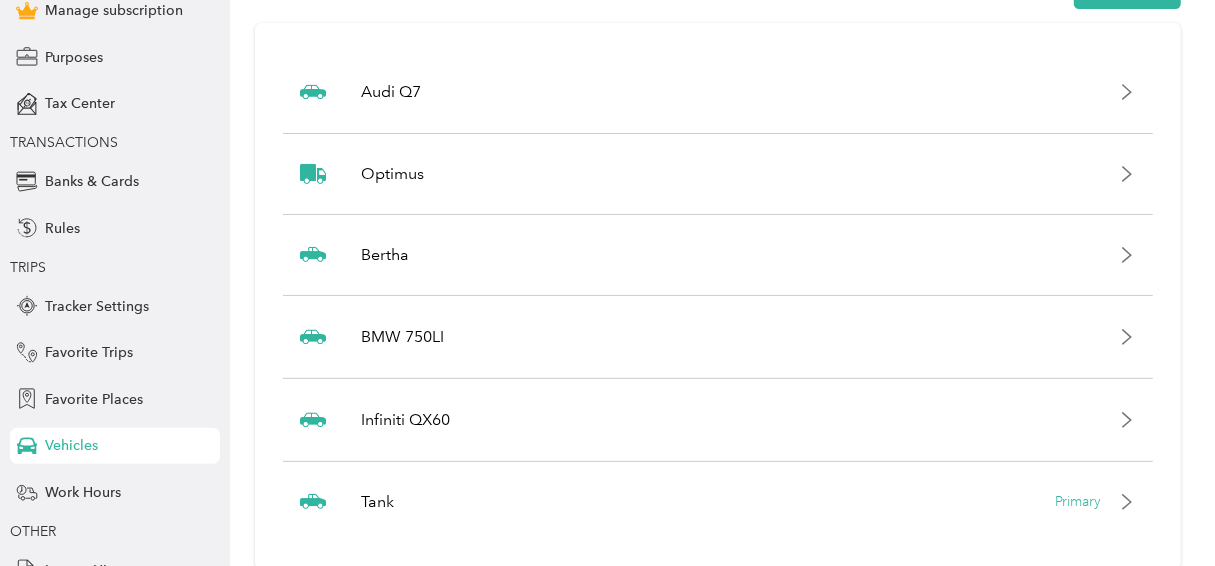 scroll, scrollTop: 94, scrollLeft: 0, axis: vertical 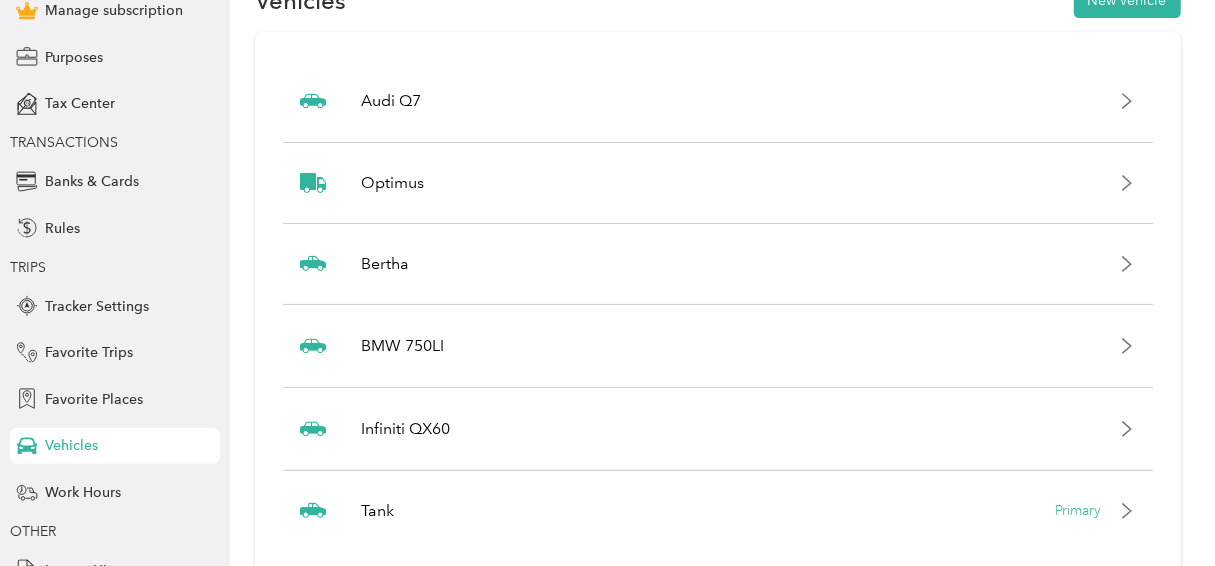 click on "New vehicle" at bounding box center (1127, 0) 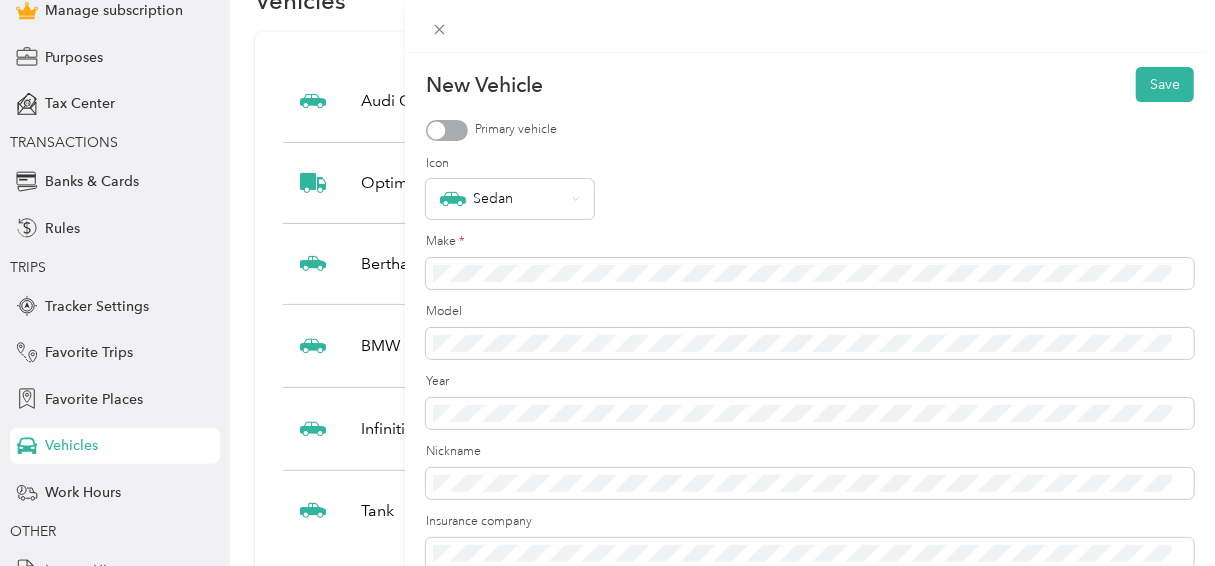 click on "Save" at bounding box center [1165, 84] 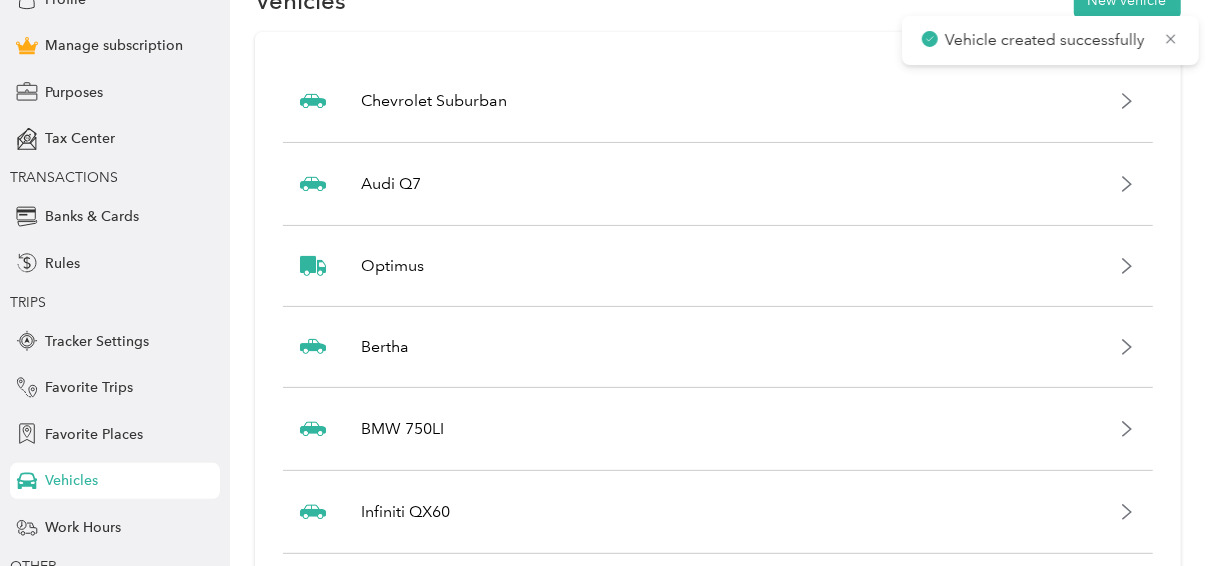 scroll, scrollTop: 43, scrollLeft: 0, axis: vertical 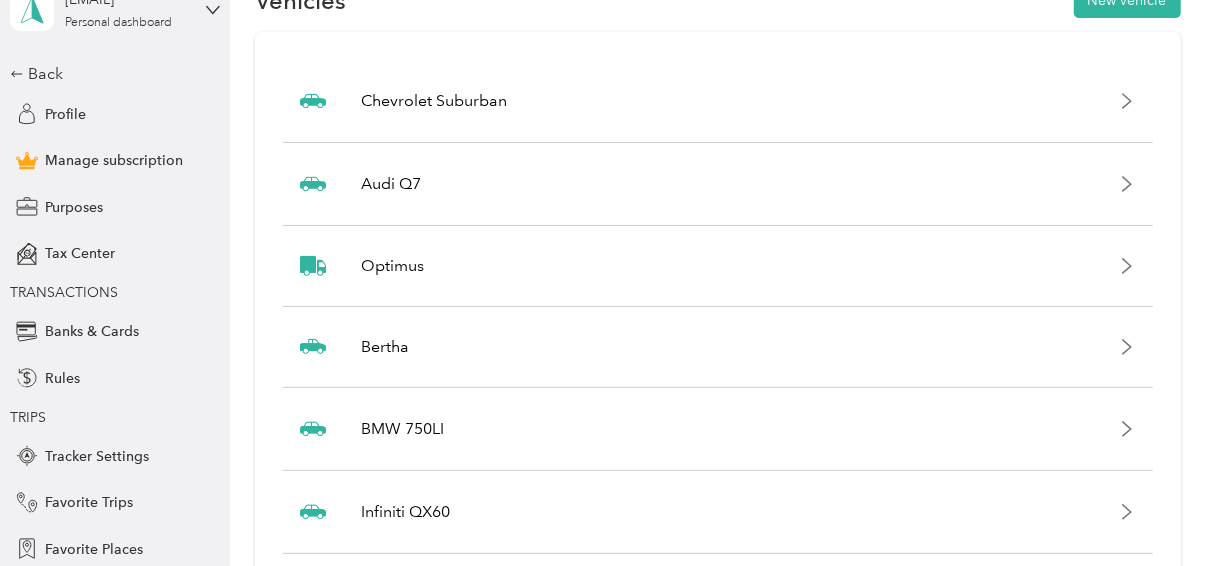 click on "Back" at bounding box center (110, 74) 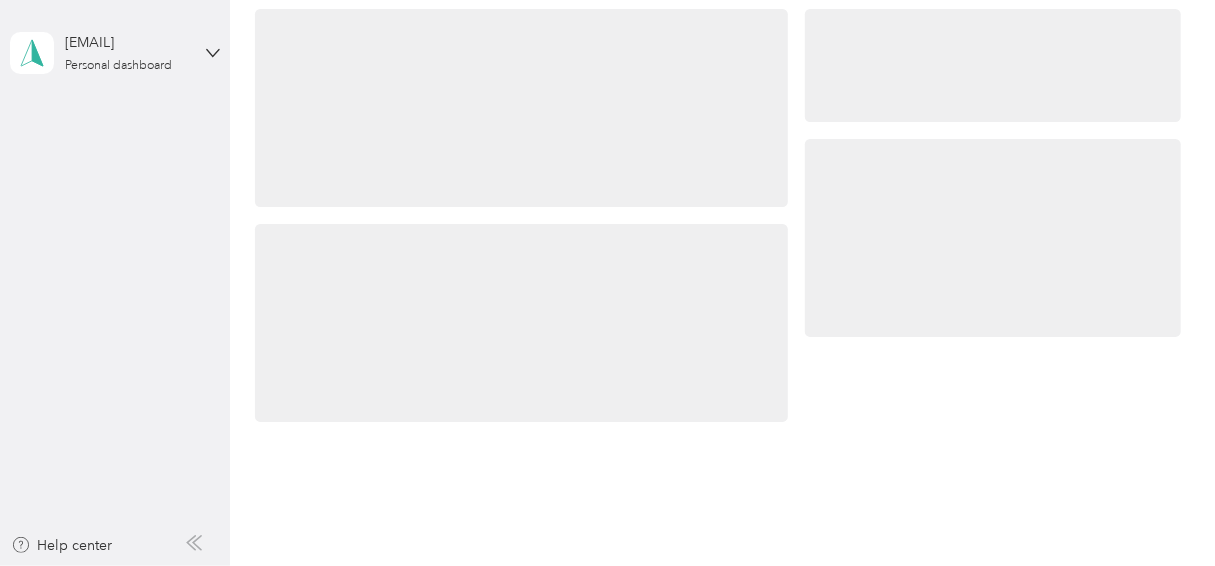 scroll, scrollTop: 78, scrollLeft: 0, axis: vertical 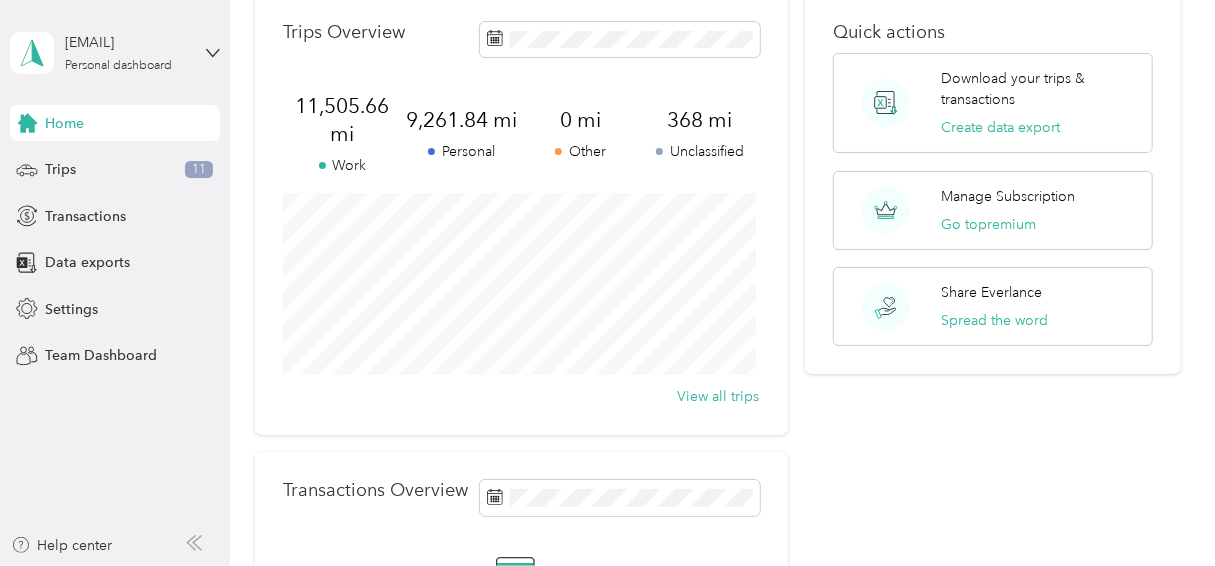 click on "Trips 11" at bounding box center (115, 170) 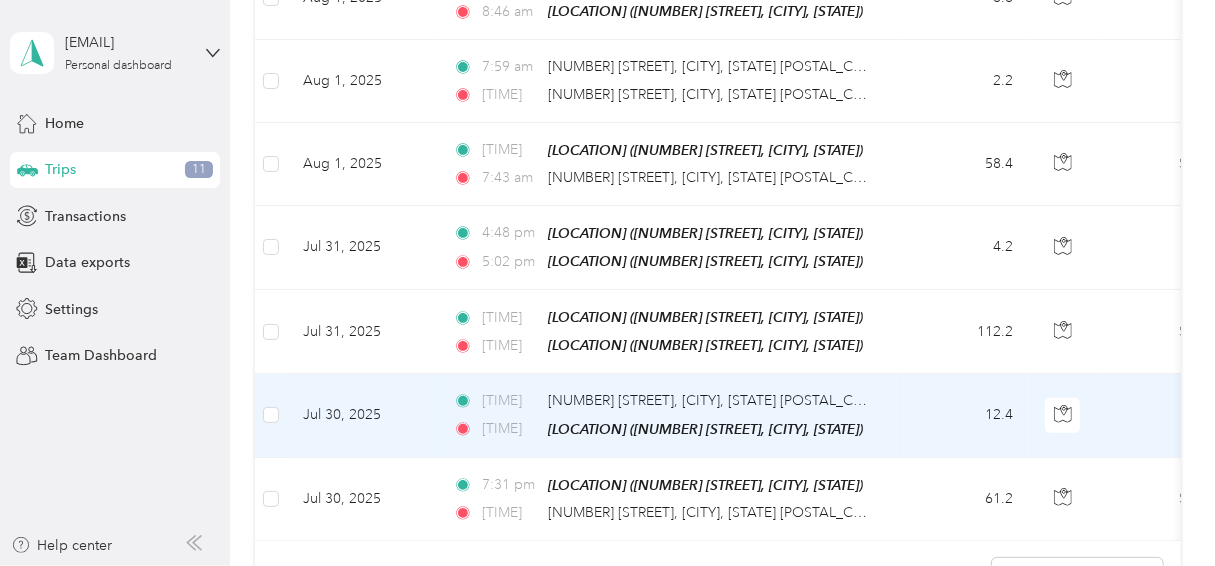 scroll, scrollTop: 689, scrollLeft: 0, axis: vertical 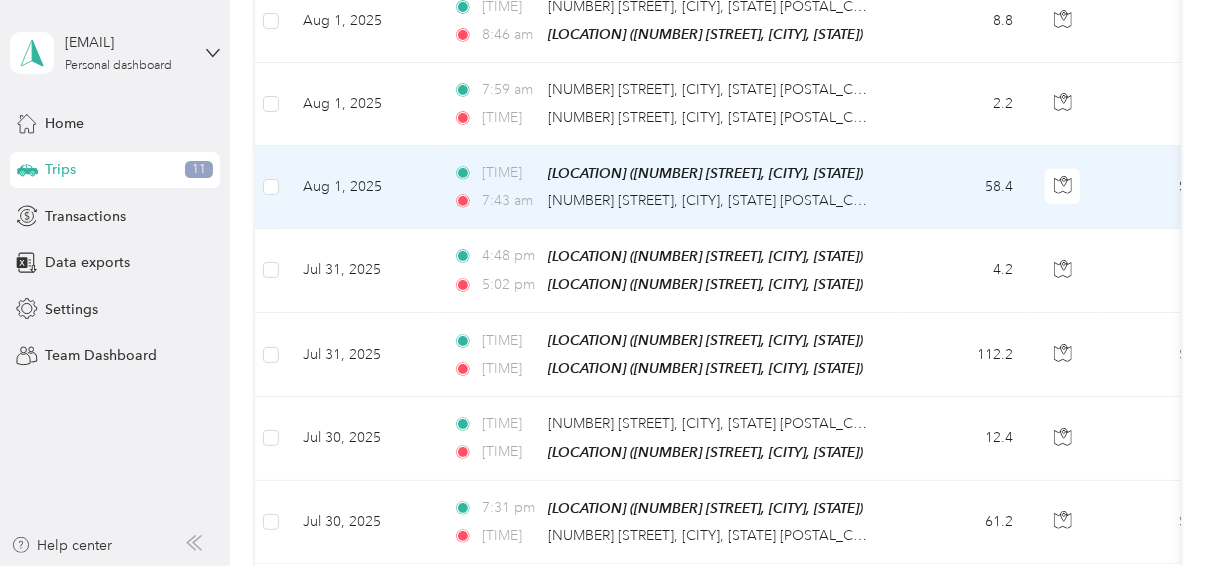 click on "Aug 1, 2025" at bounding box center [362, 187] 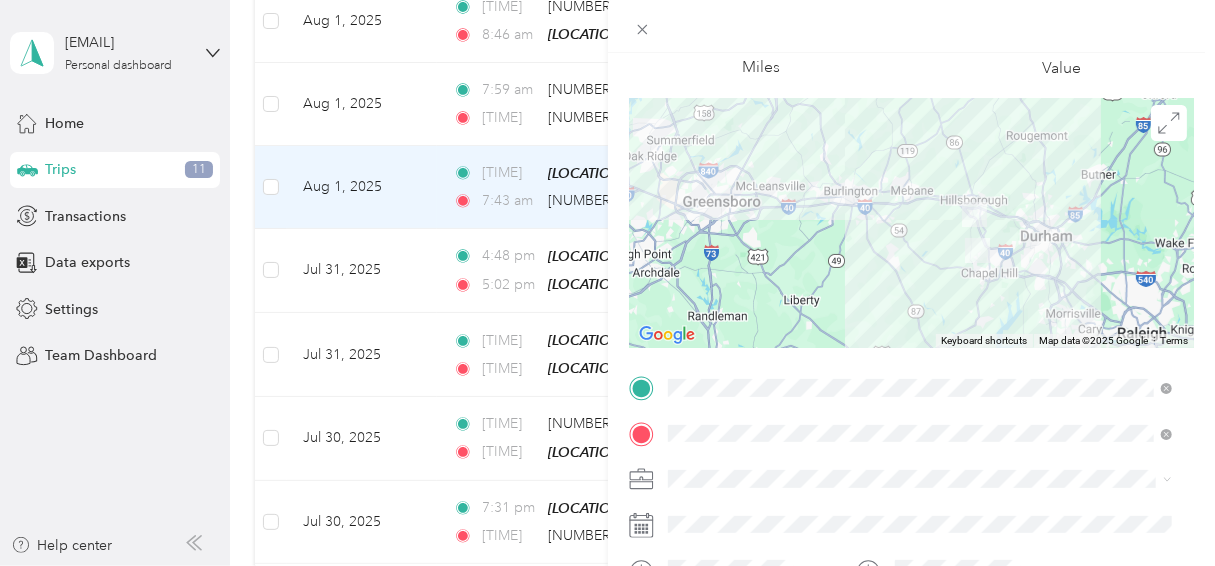 scroll, scrollTop: 150, scrollLeft: 0, axis: vertical 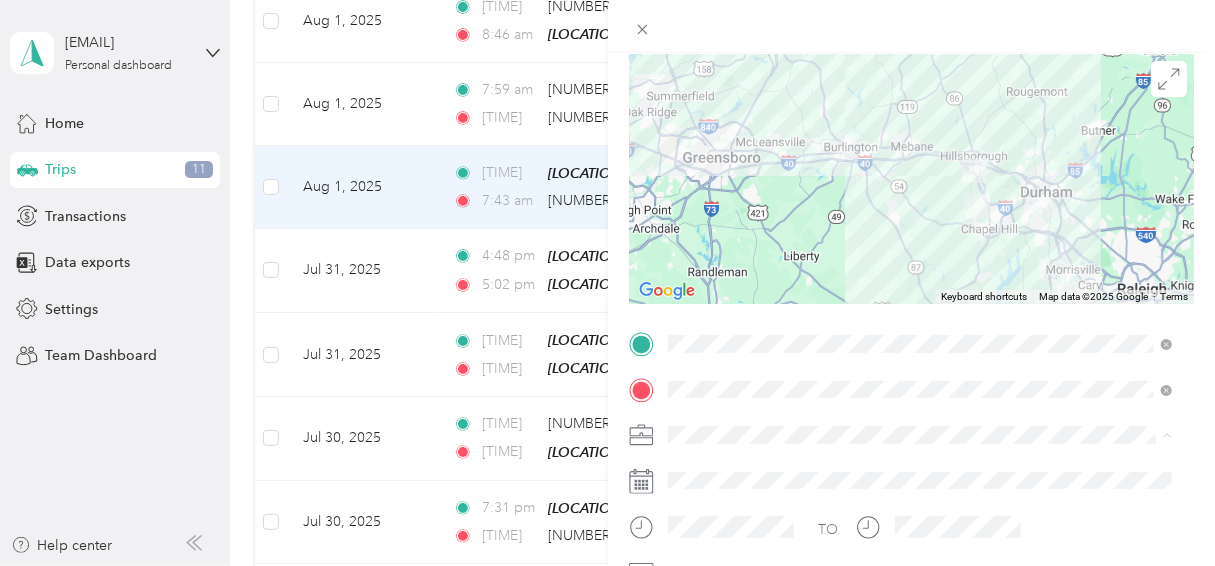 click on "Personal" at bounding box center (920, 189) 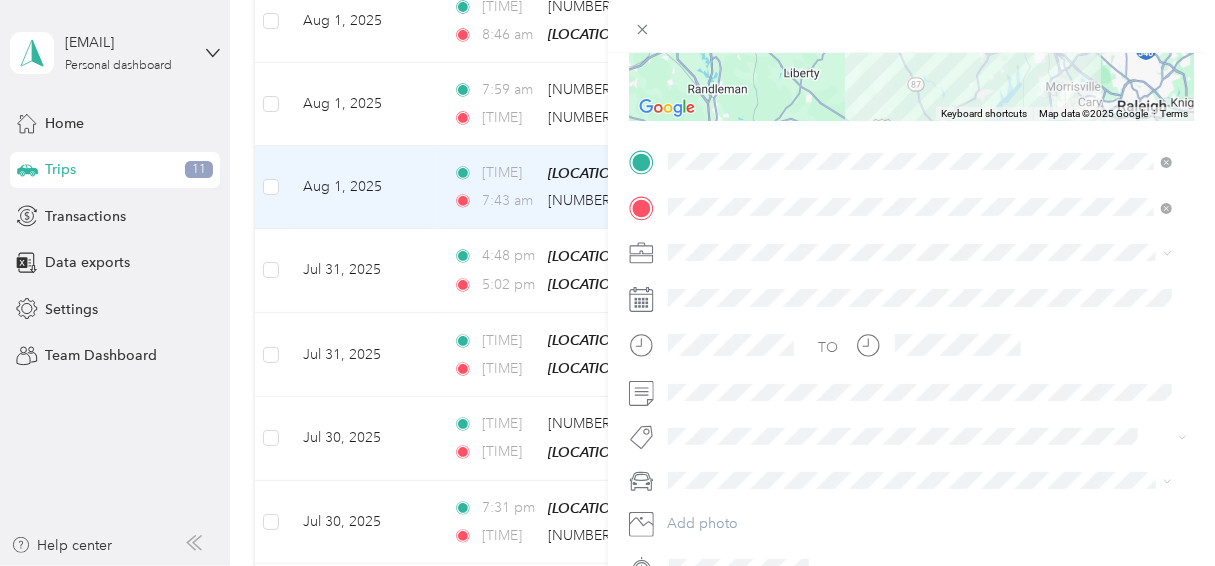scroll, scrollTop: 346, scrollLeft: 0, axis: vertical 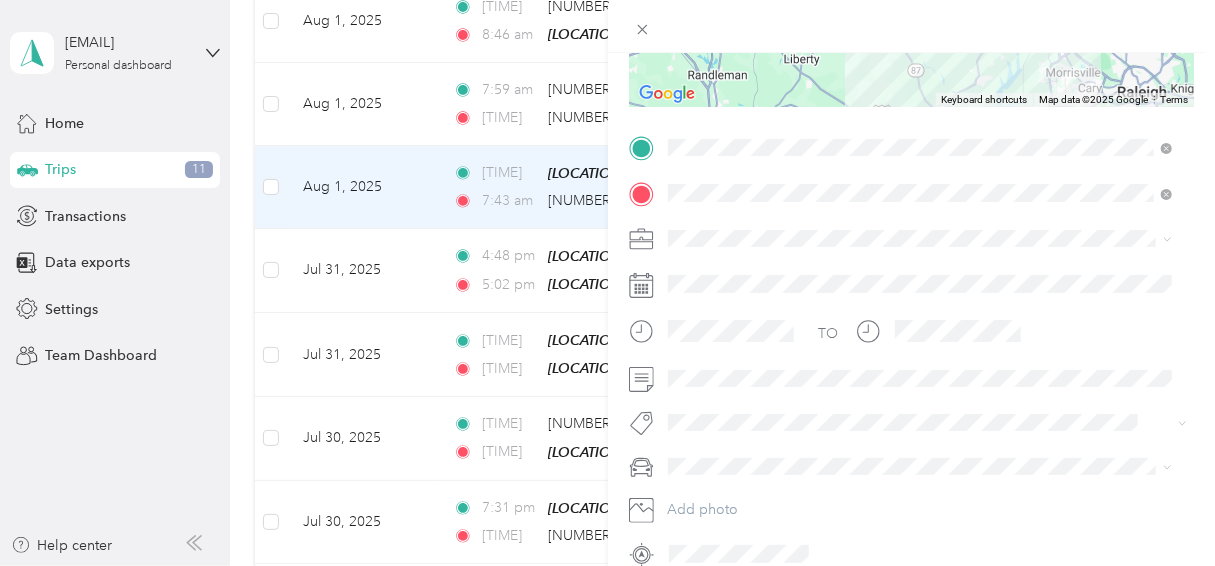 click on "Chevrolet Suburban" at bounding box center [739, 214] 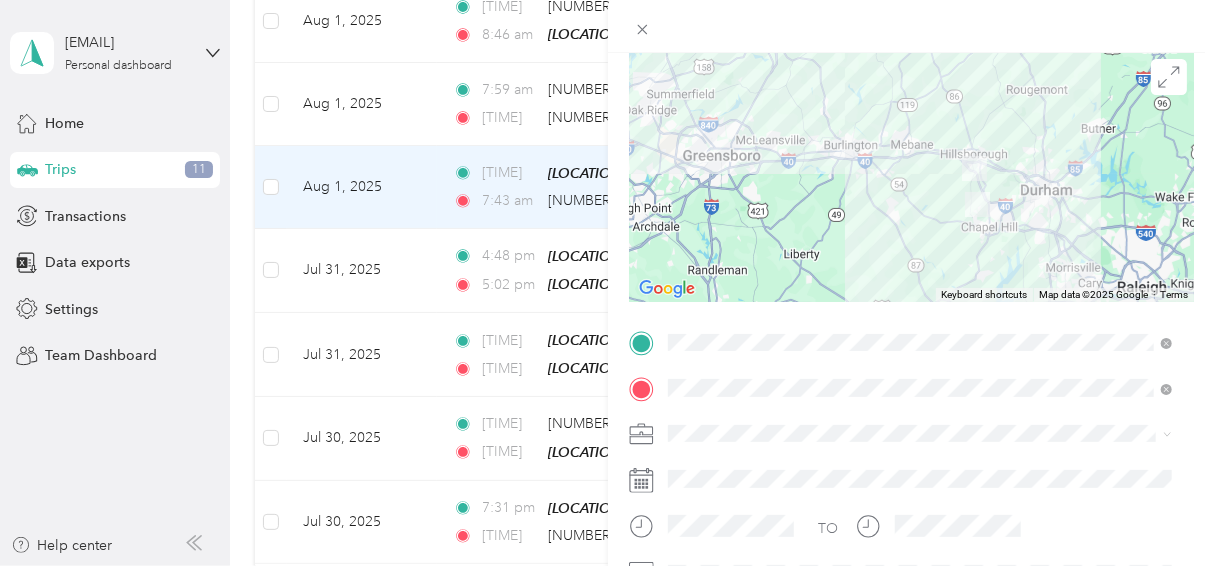 scroll, scrollTop: 0, scrollLeft: 0, axis: both 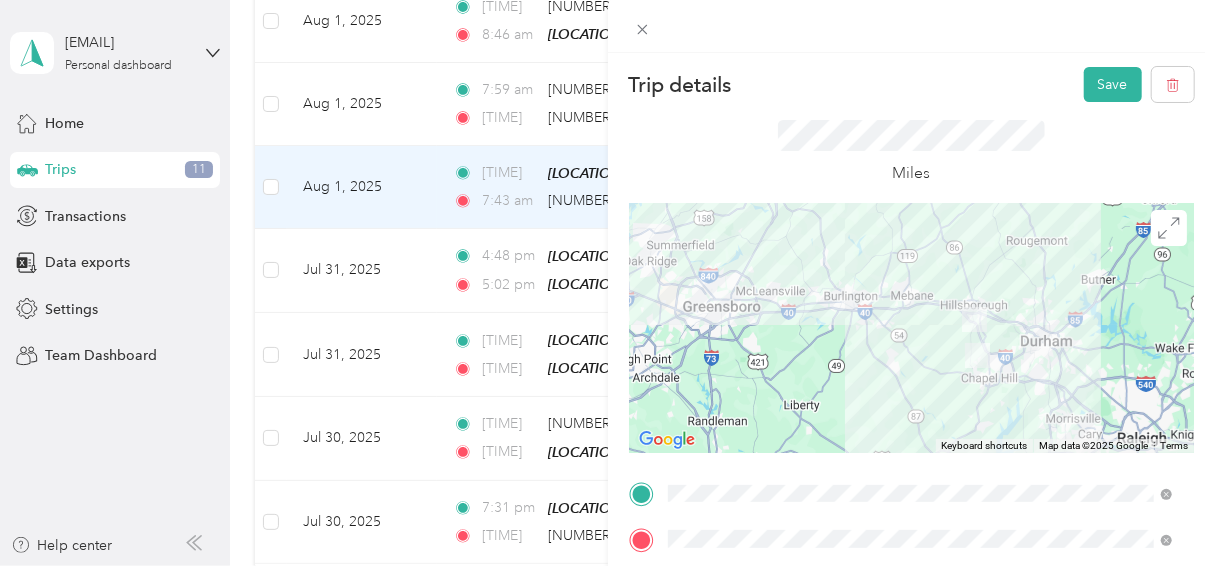 click on "Save" at bounding box center [1113, 84] 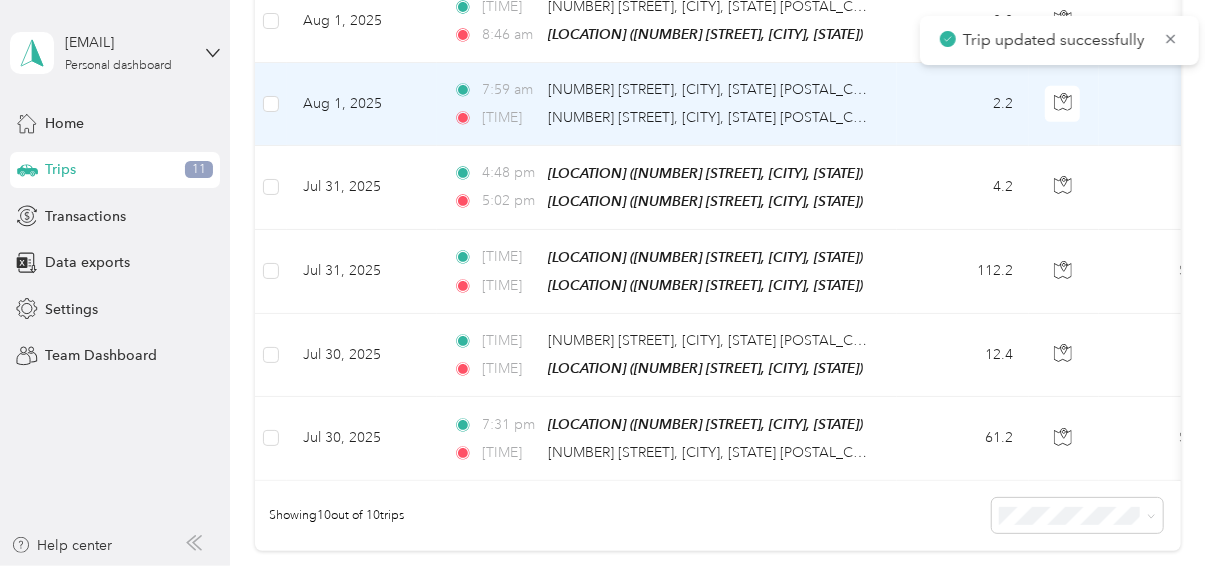 click on "Aug 1, 2025" at bounding box center [362, 104] 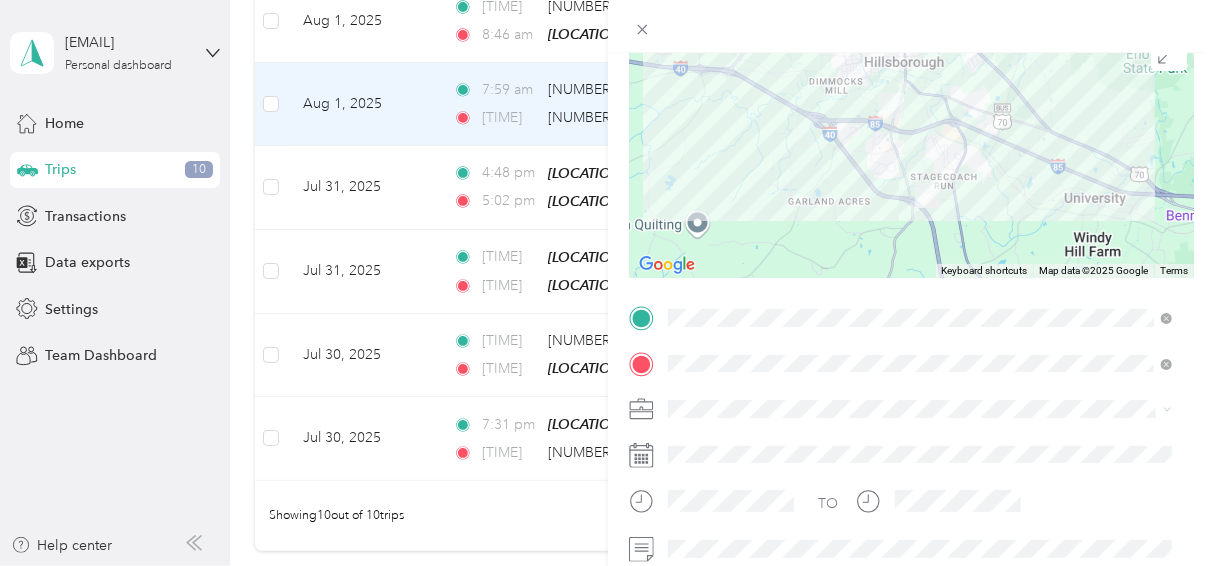 scroll, scrollTop: 243, scrollLeft: 0, axis: vertical 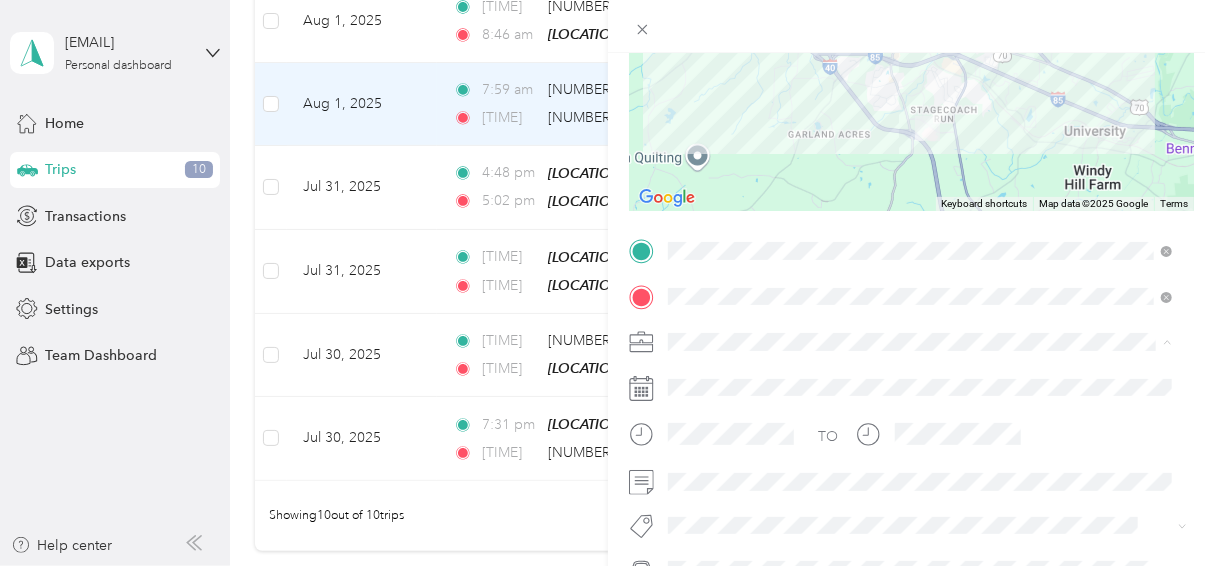 click on "Personal" at bounding box center [701, 96] 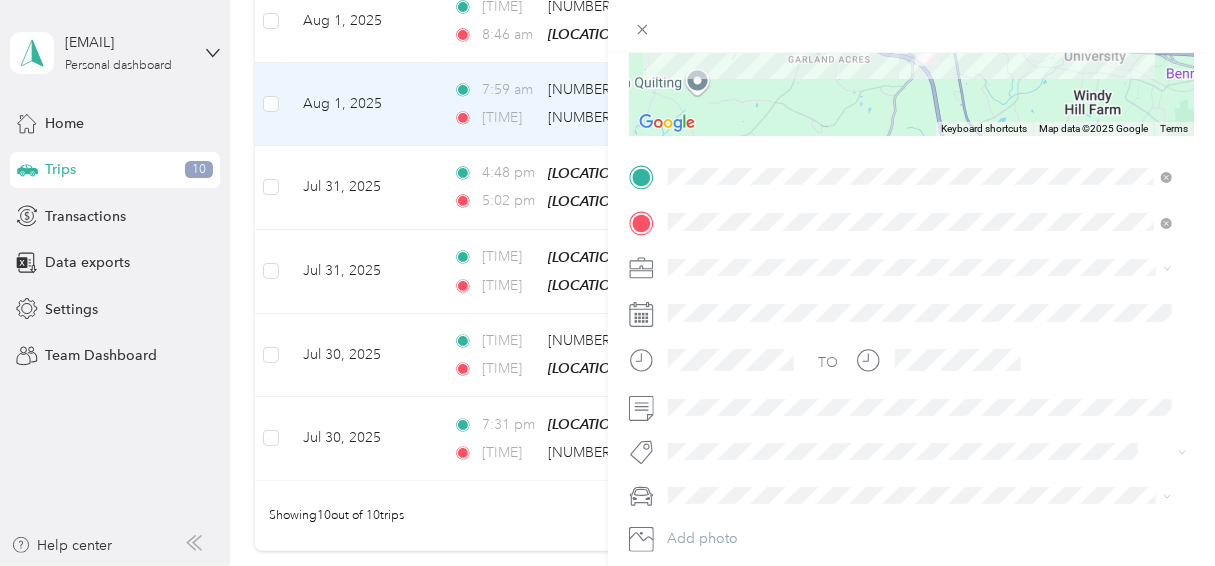 scroll, scrollTop: 350, scrollLeft: 0, axis: vertical 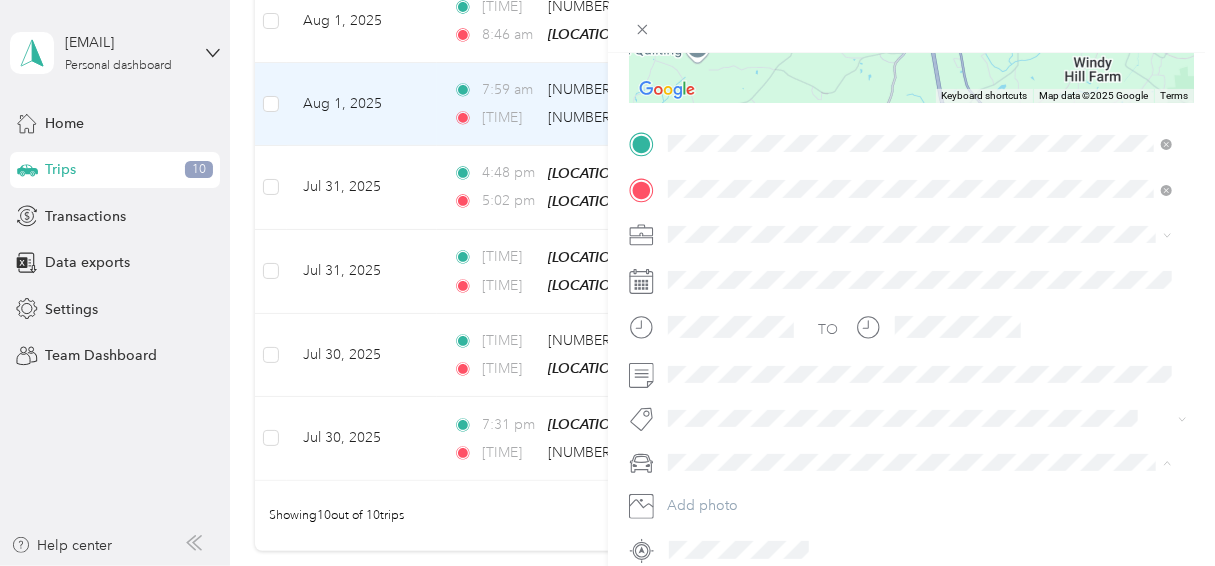 click on "Chevrolet Suburban" at bounding box center (920, 216) 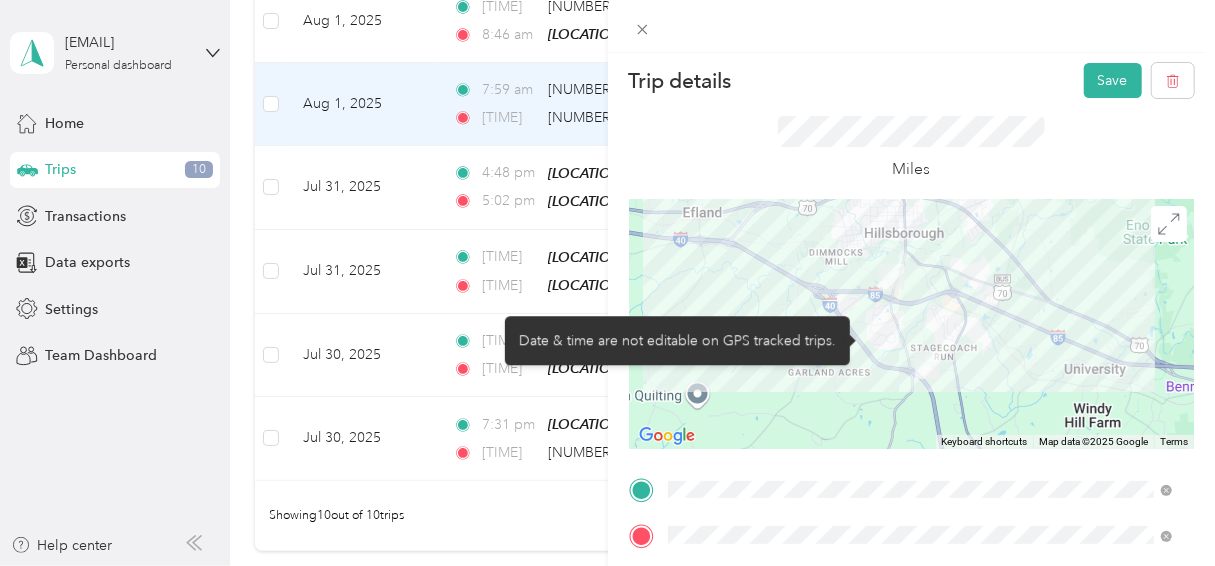scroll, scrollTop: 0, scrollLeft: 0, axis: both 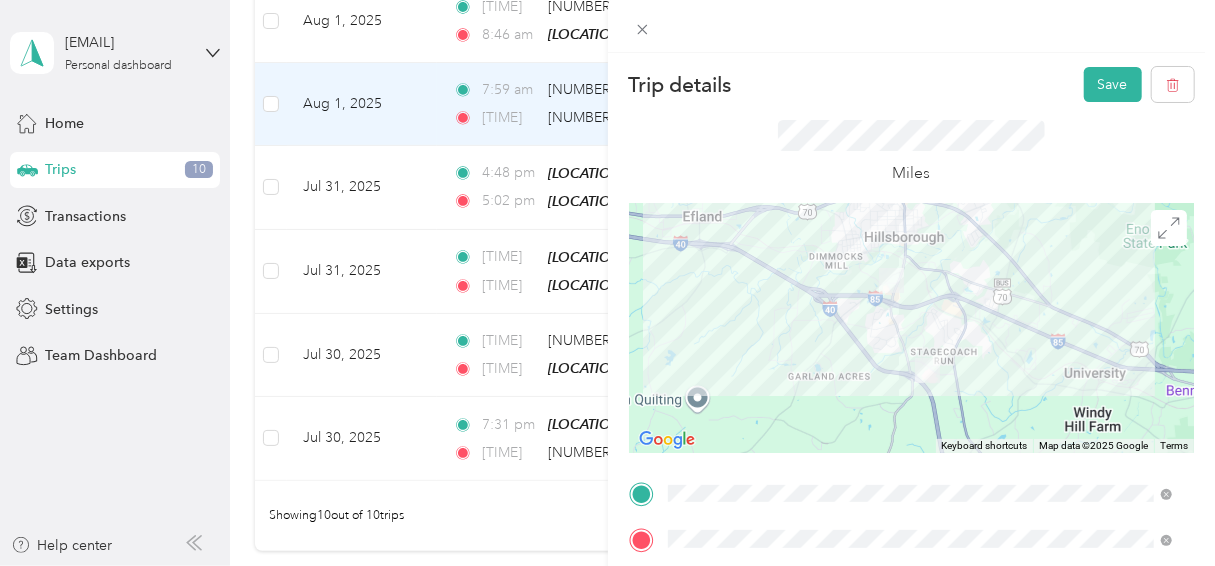 click on "Save" at bounding box center [1113, 84] 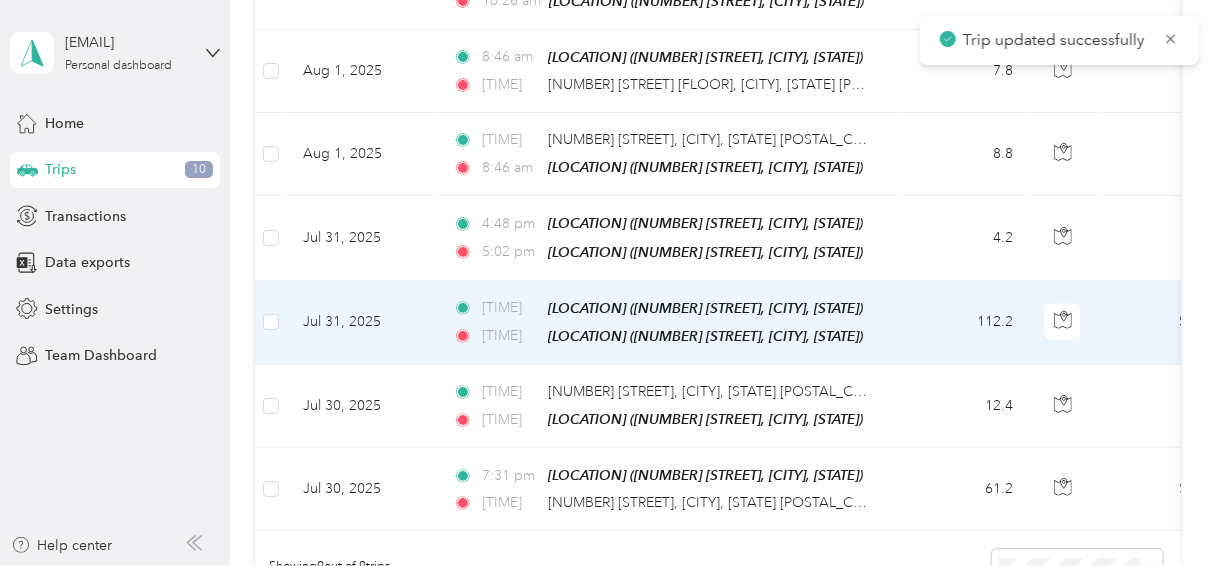 scroll, scrollTop: 546, scrollLeft: 0, axis: vertical 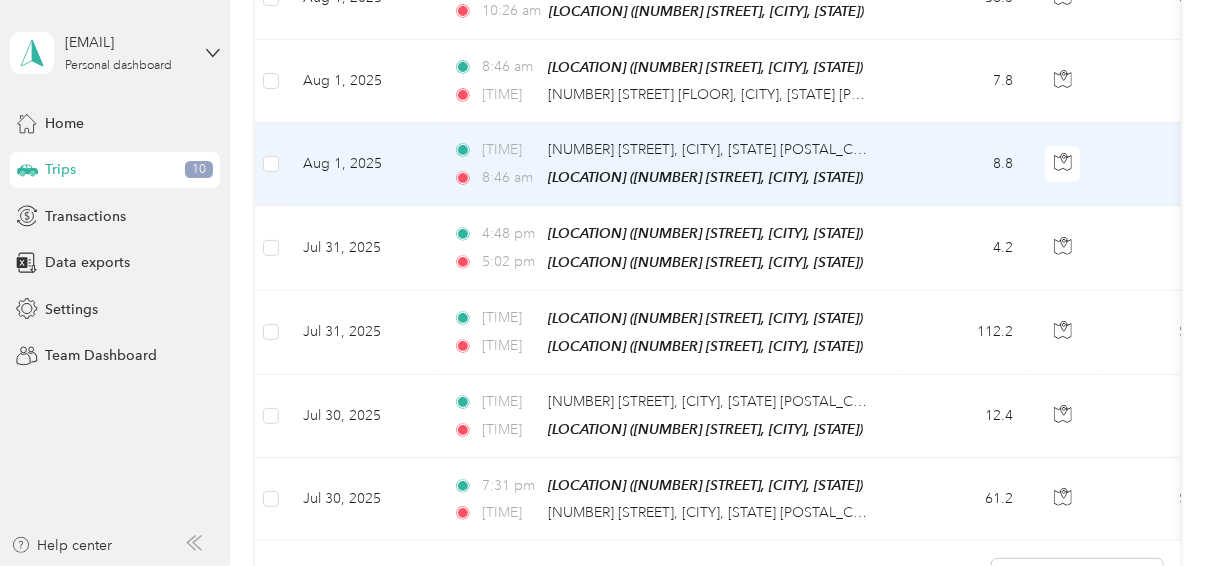 click on "Aug 1, 2025" at bounding box center (362, 164) 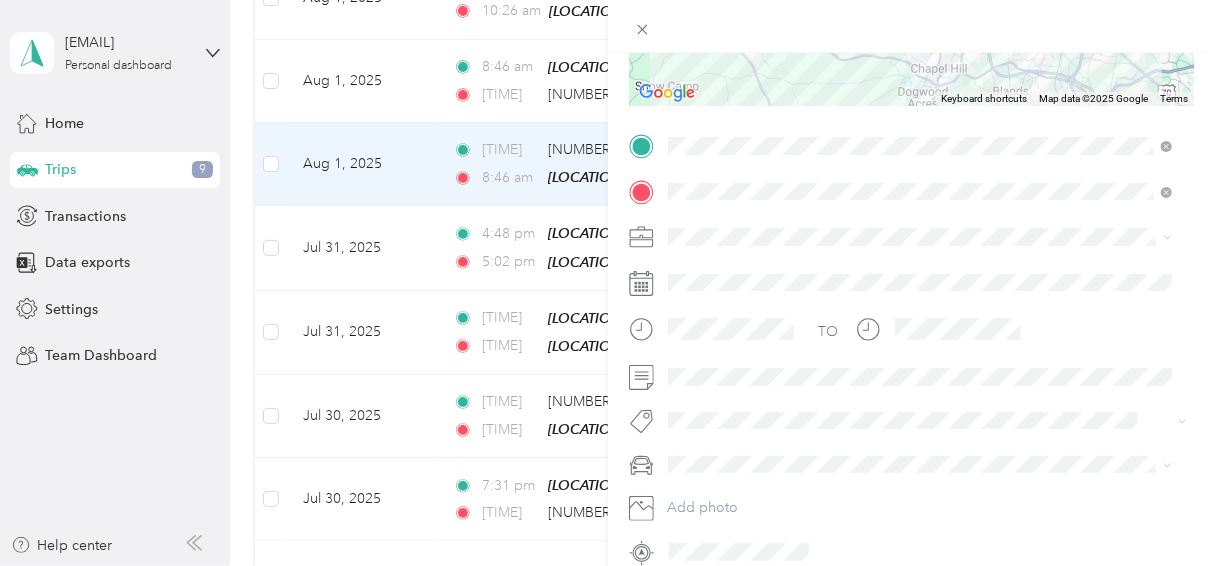 scroll, scrollTop: 353, scrollLeft: 0, axis: vertical 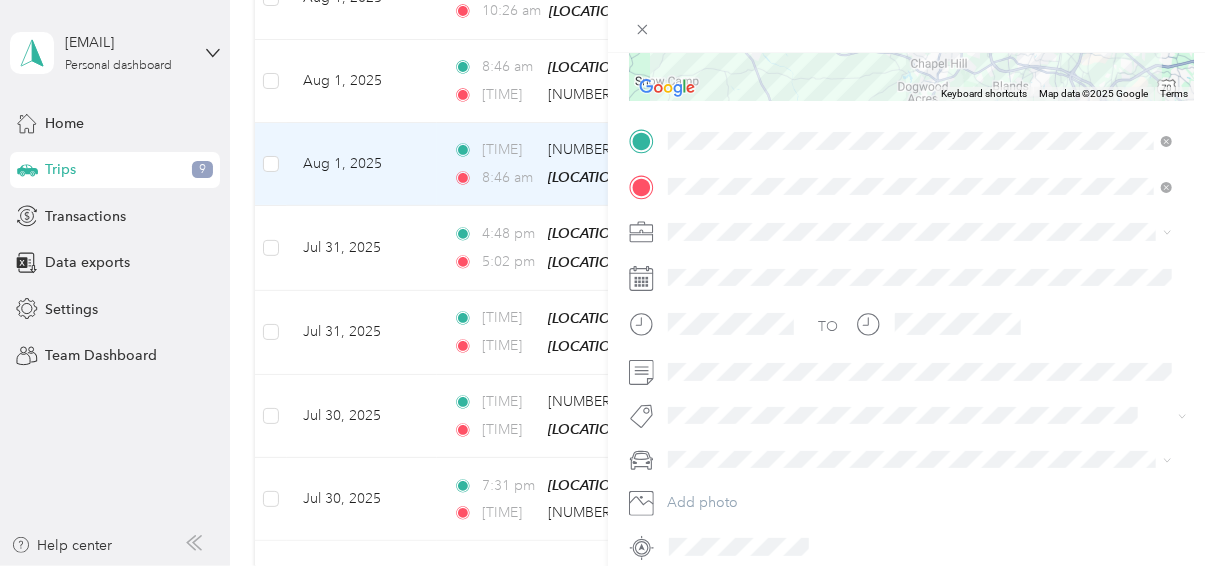 click on "Personal" at bounding box center (701, 299) 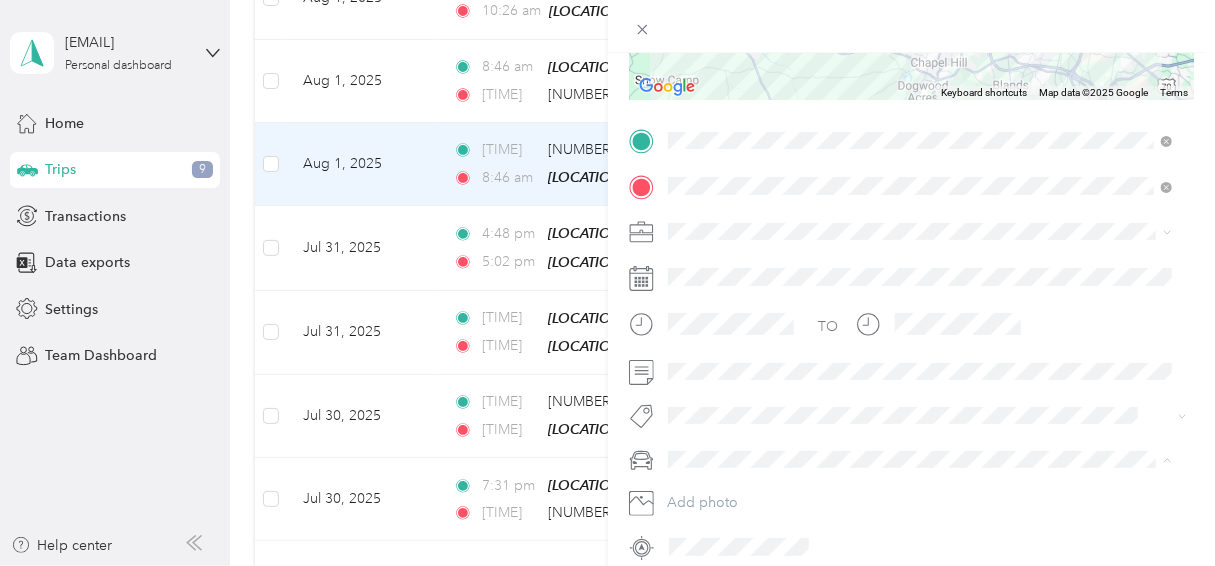 click on "Chevrolet Suburban" at bounding box center (920, 213) 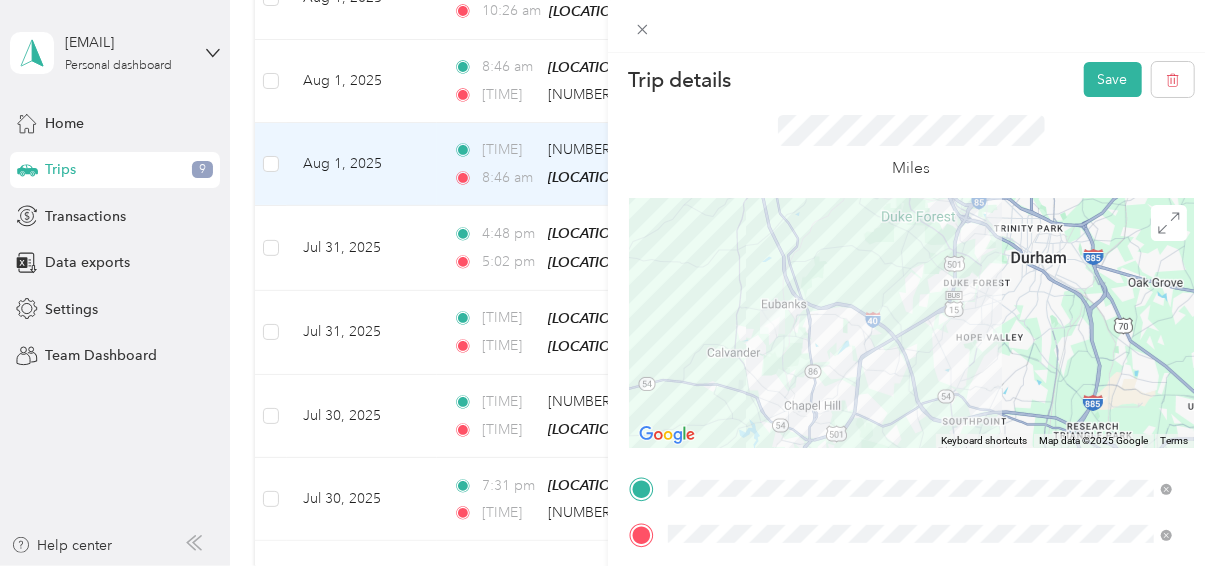 scroll, scrollTop: 0, scrollLeft: 0, axis: both 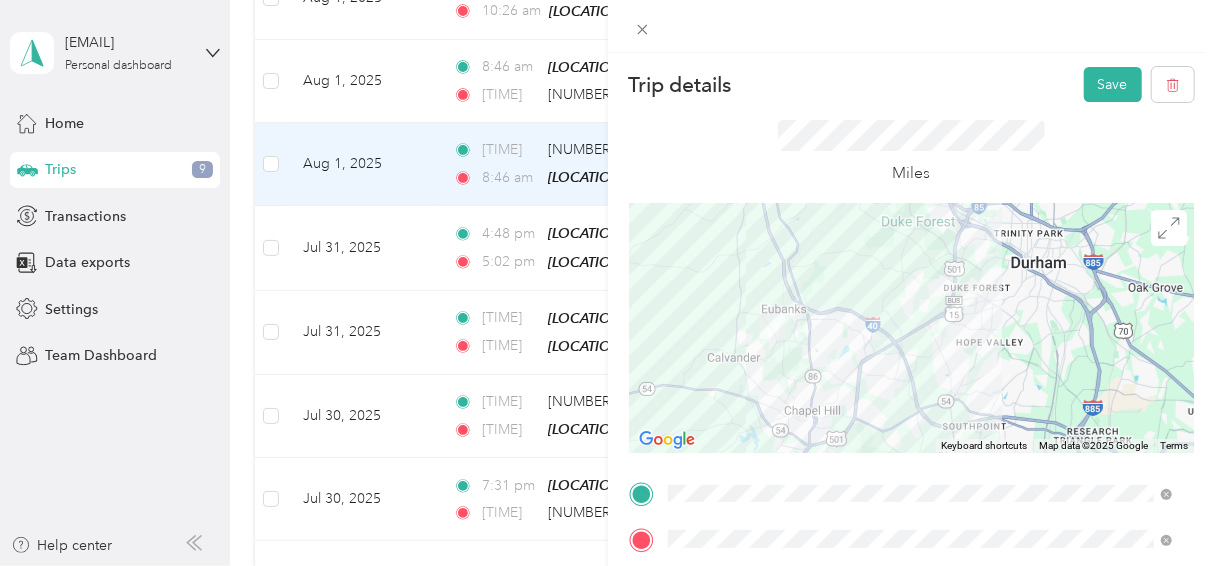 click on "Save" at bounding box center (1113, 84) 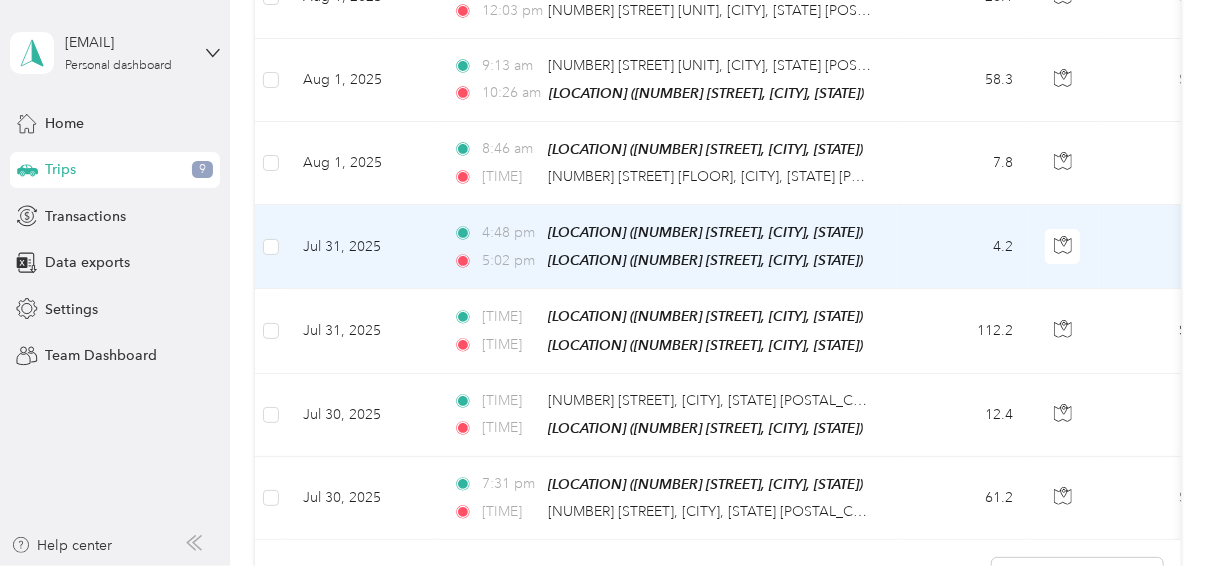 scroll, scrollTop: 462, scrollLeft: 0, axis: vertical 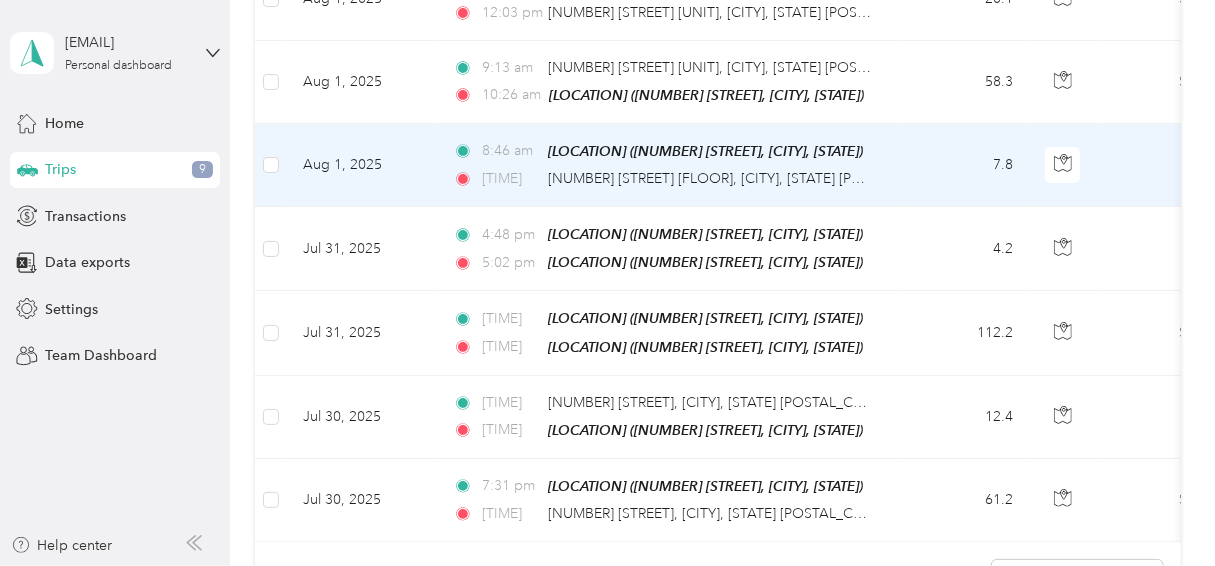 click on "Aug 1, 2025" at bounding box center (362, 165) 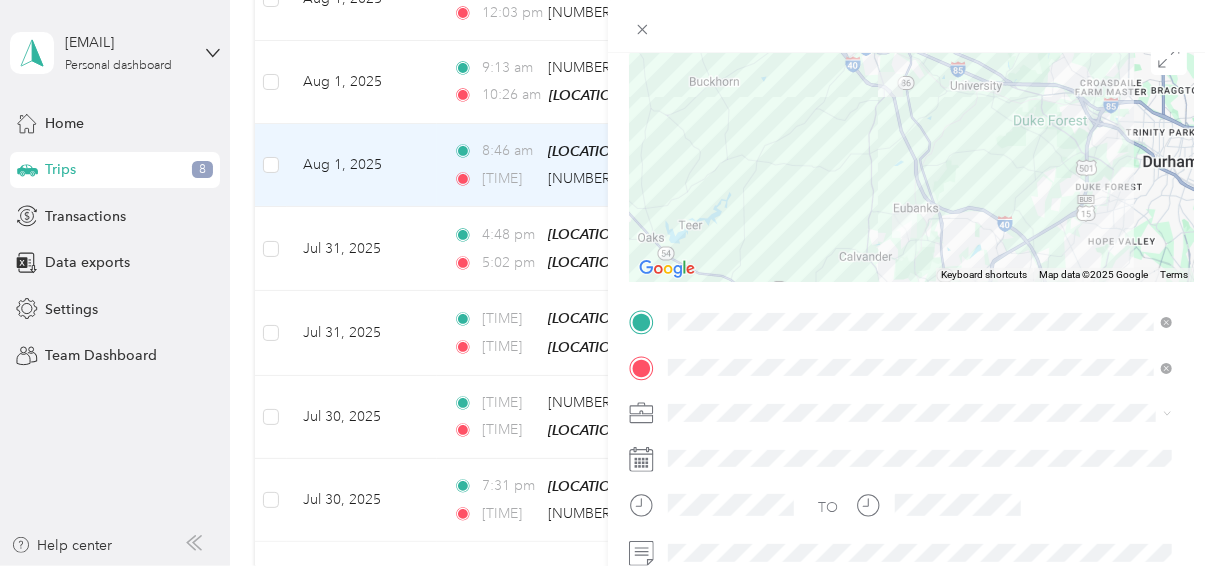 scroll, scrollTop: 310, scrollLeft: 0, axis: vertical 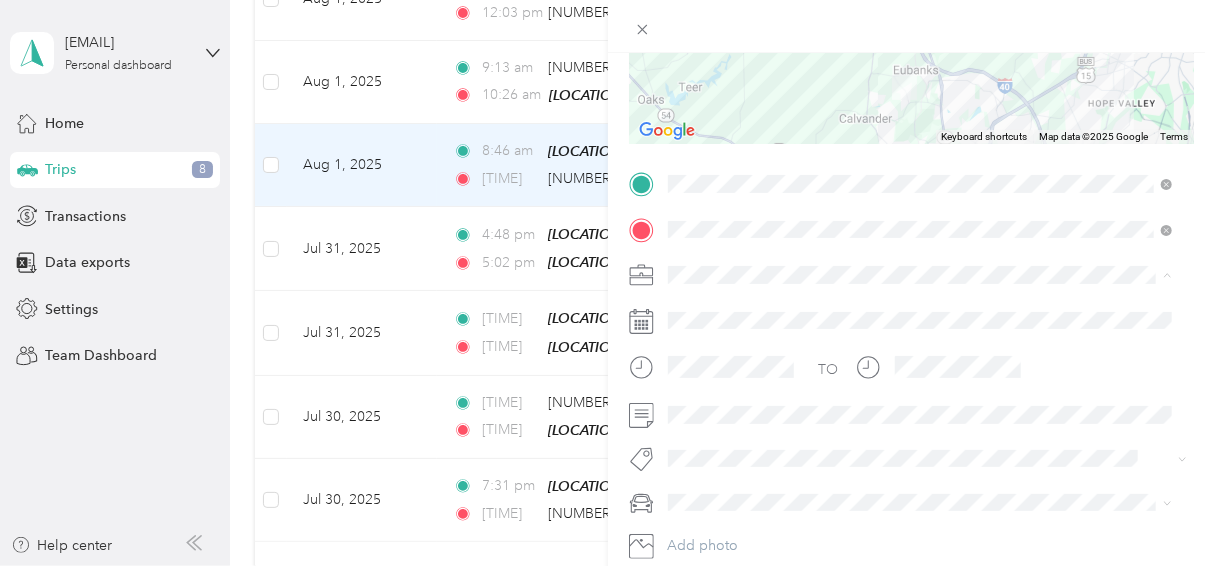 click on "Personal" at bounding box center [701, 344] 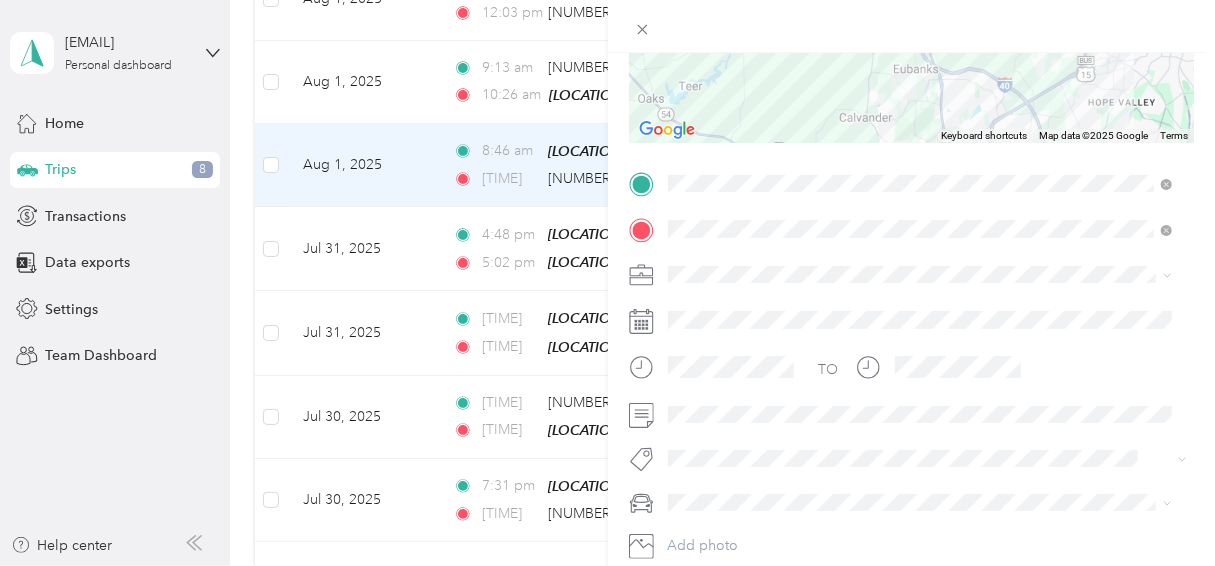 click on "Infiniti QX60" at bounding box center [920, 426] 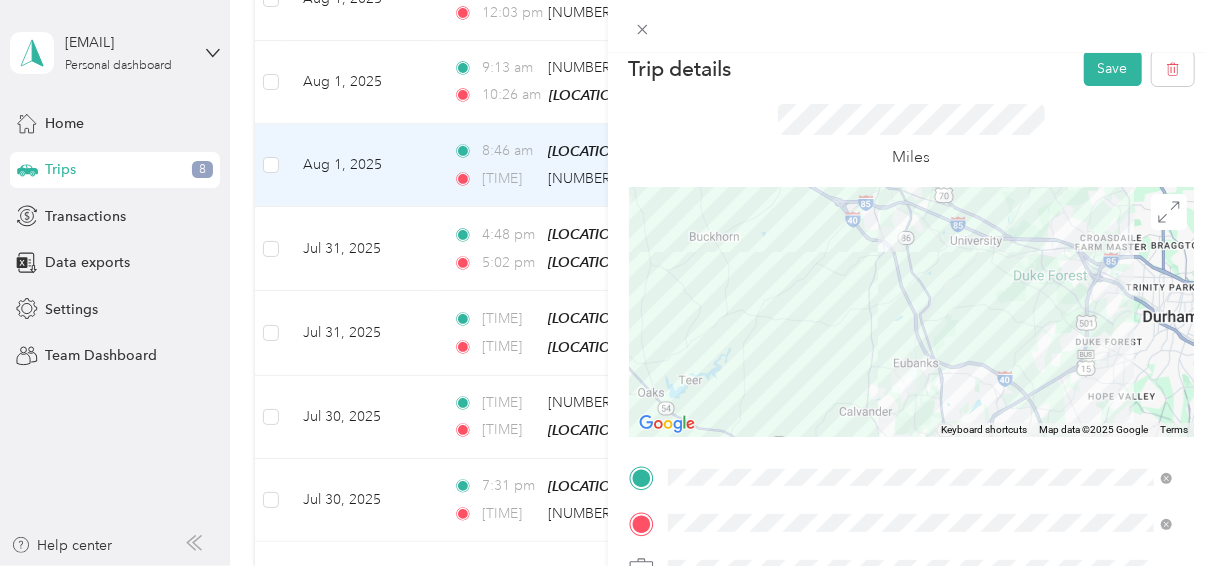 scroll, scrollTop: 0, scrollLeft: 0, axis: both 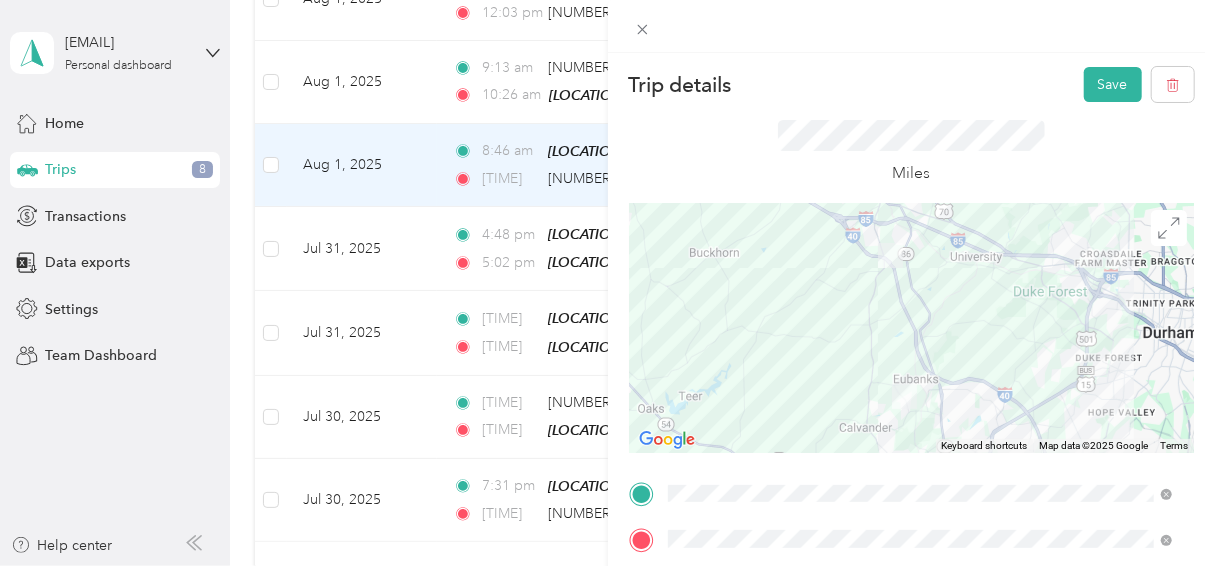 click on "Save" at bounding box center [1113, 84] 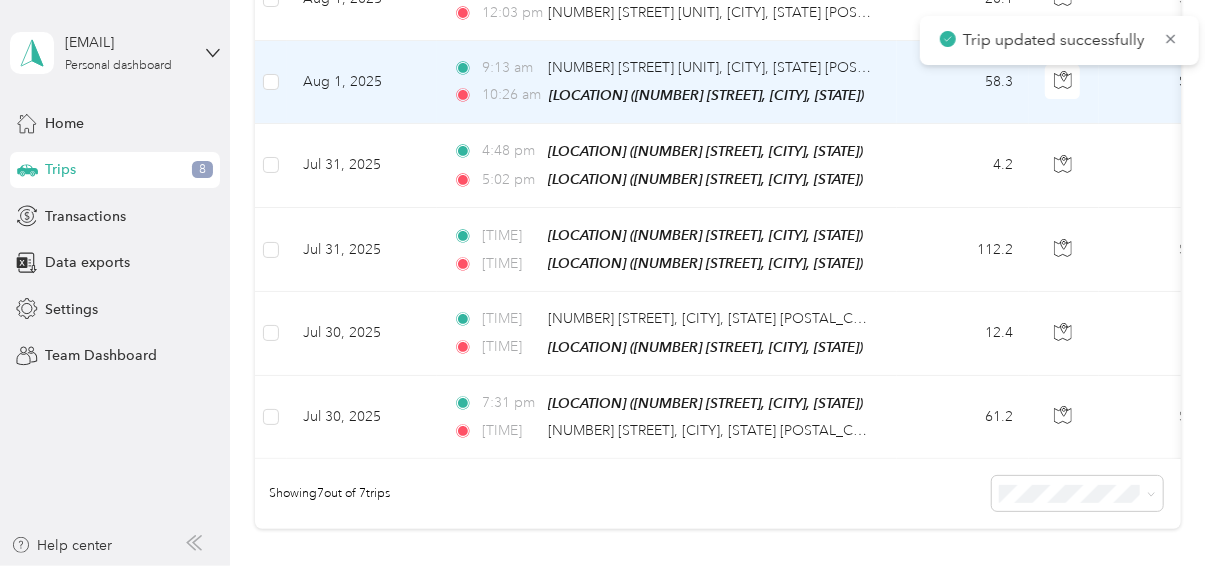 click on "Aug 1, 2025" at bounding box center [362, 82] 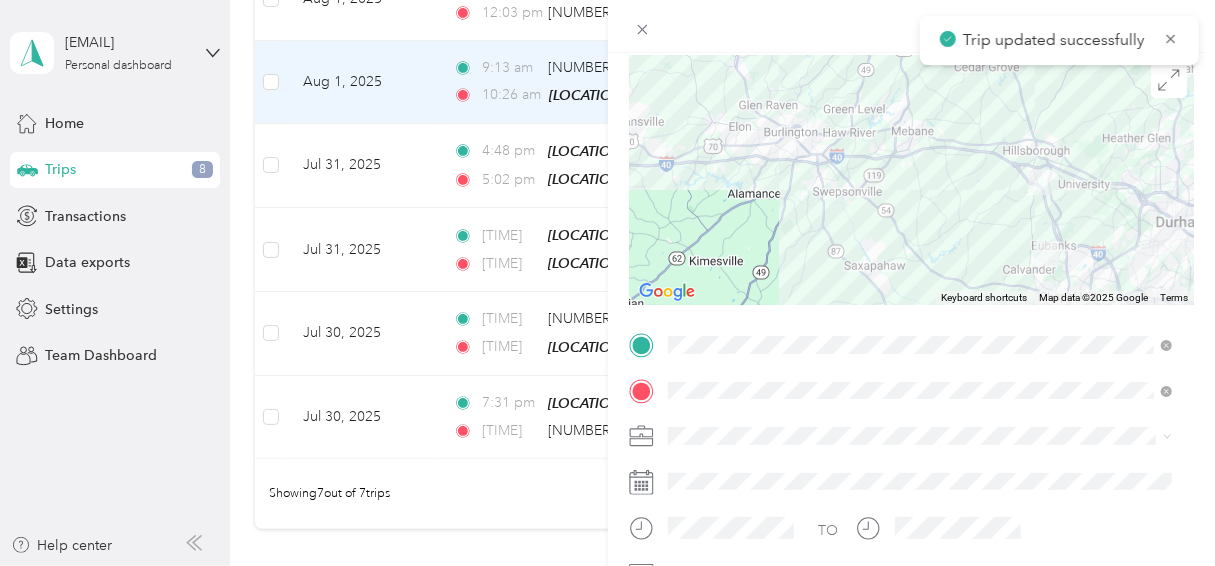 scroll, scrollTop: 193, scrollLeft: 0, axis: vertical 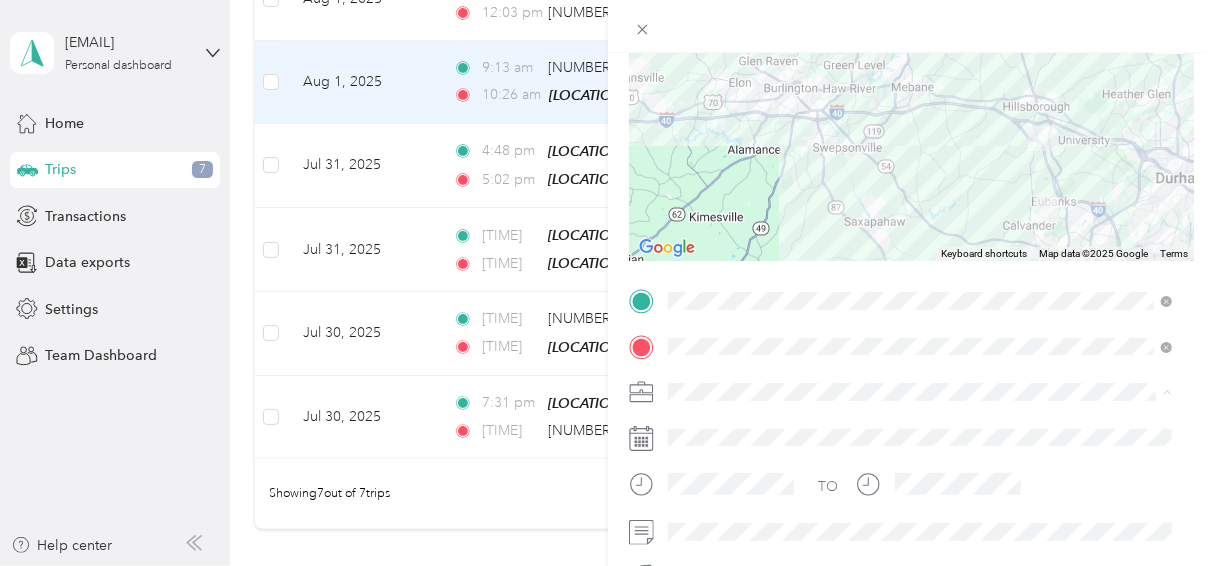 click on "Personal" at bounding box center [701, 146] 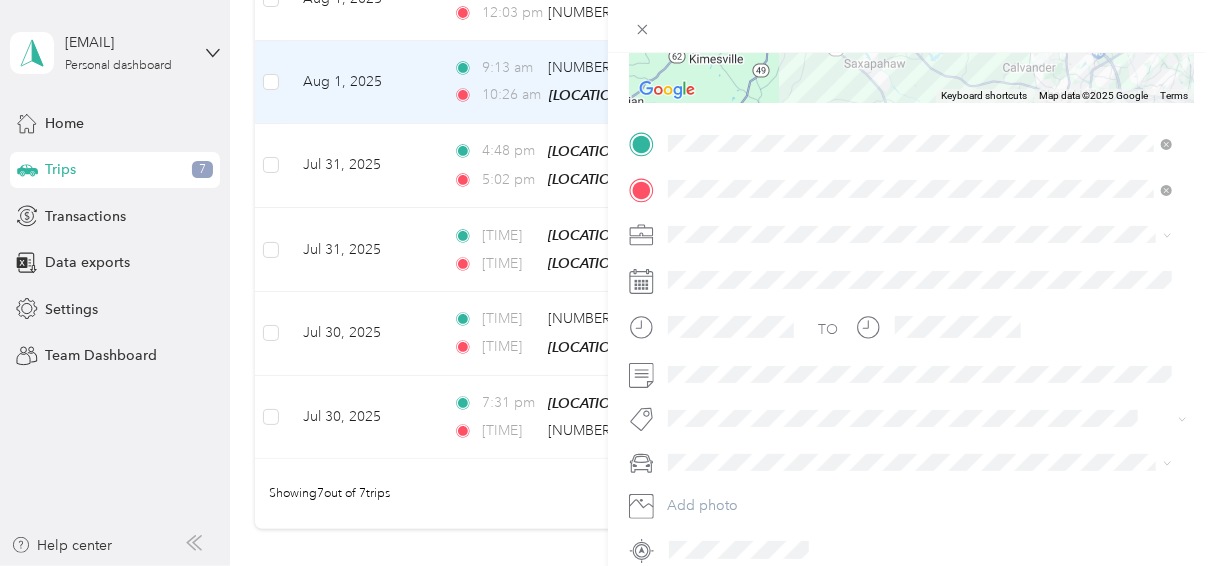 scroll, scrollTop: 380, scrollLeft: 0, axis: vertical 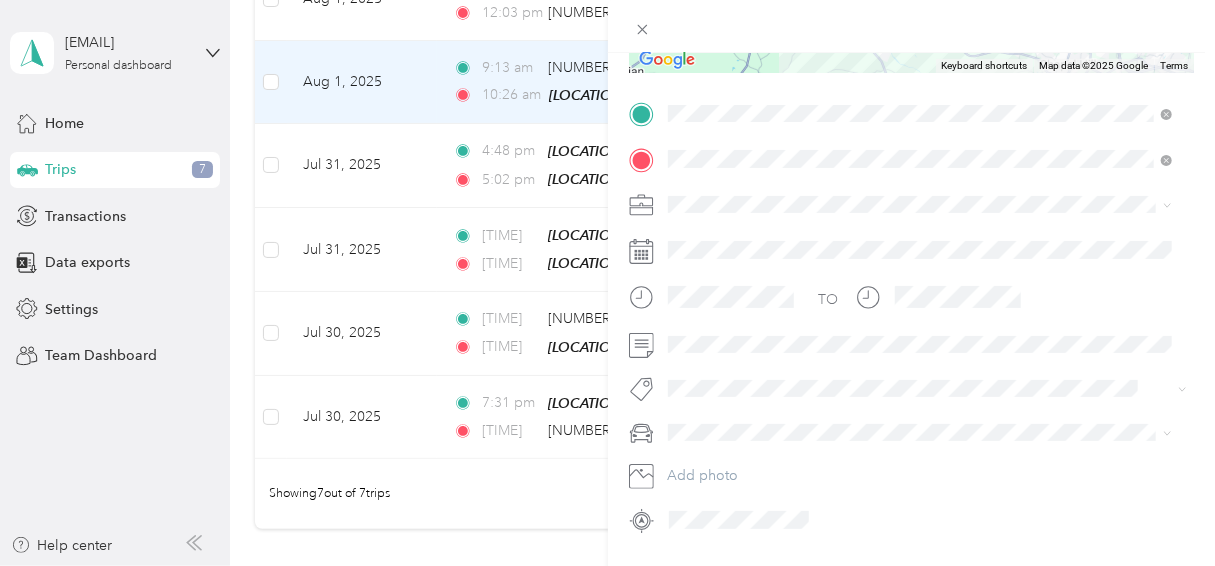 click at bounding box center [928, 433] 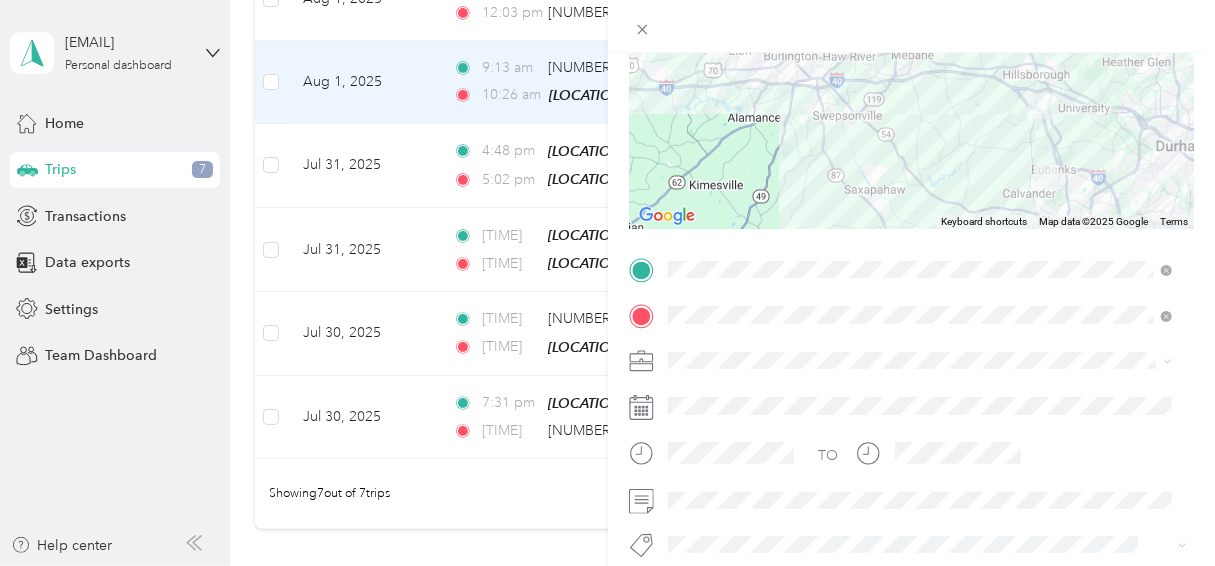 scroll, scrollTop: 0, scrollLeft: 0, axis: both 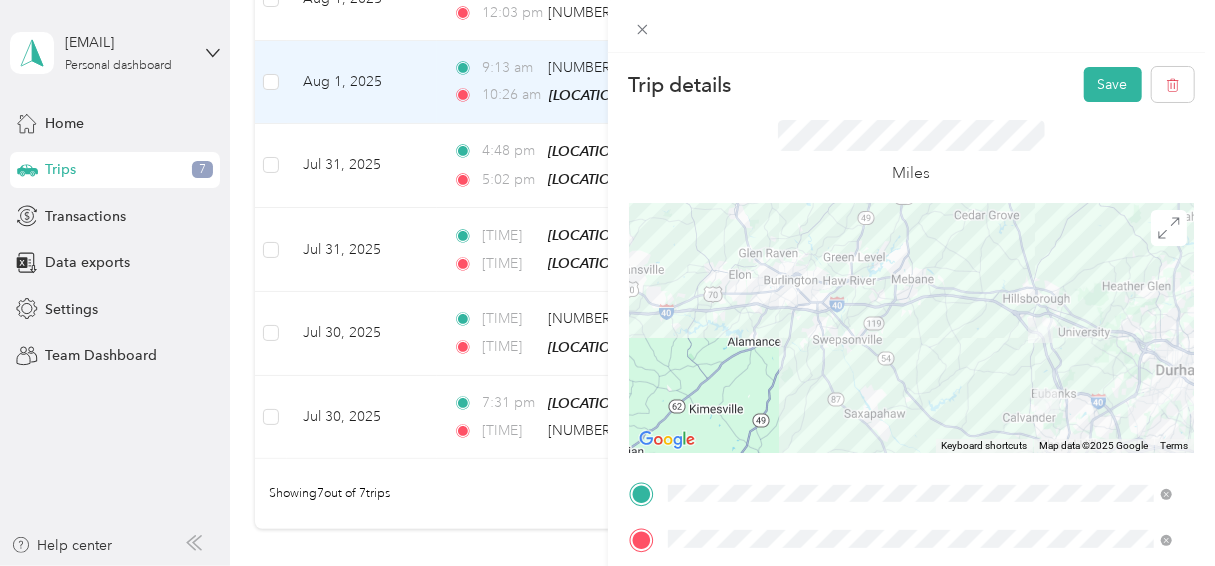 click on "Save" at bounding box center [1113, 84] 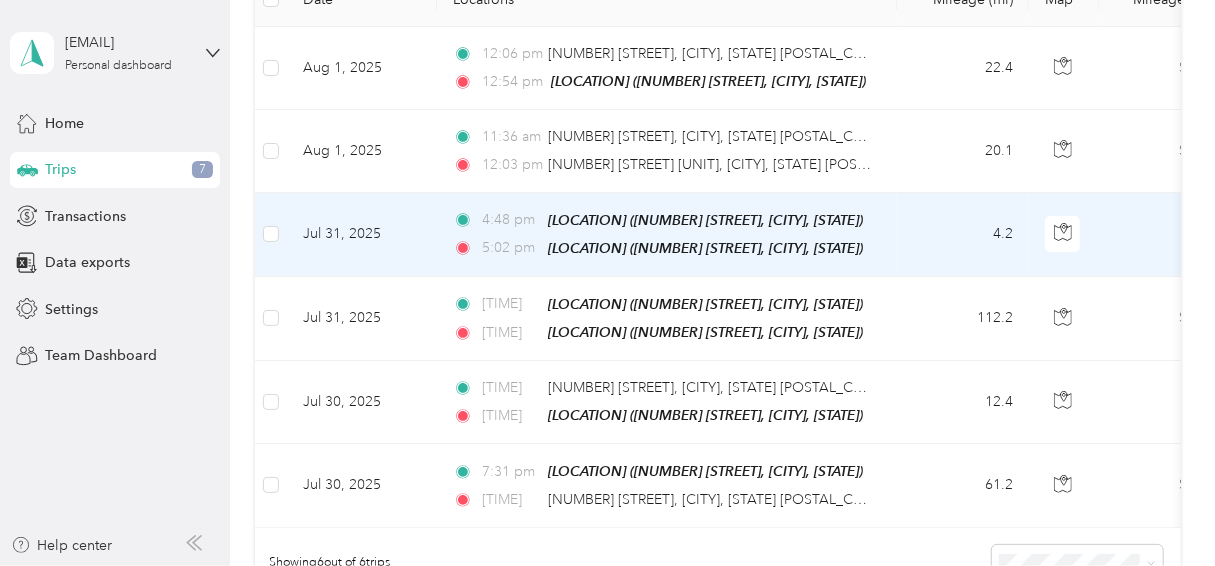 scroll, scrollTop: 299, scrollLeft: 0, axis: vertical 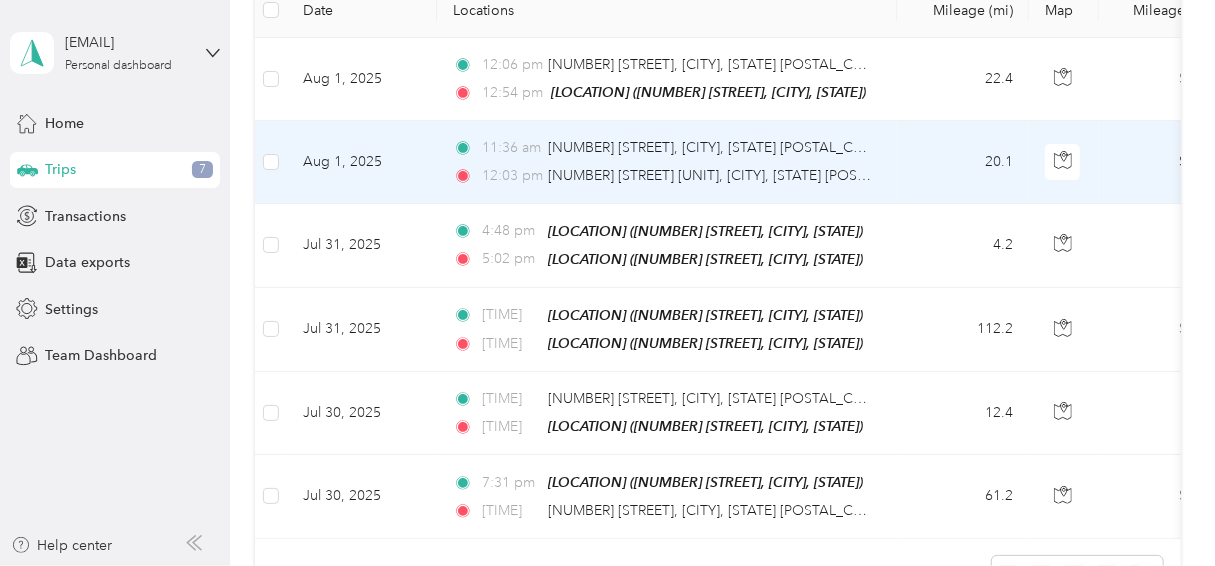 click on "Aug 1, 2025" at bounding box center (362, 162) 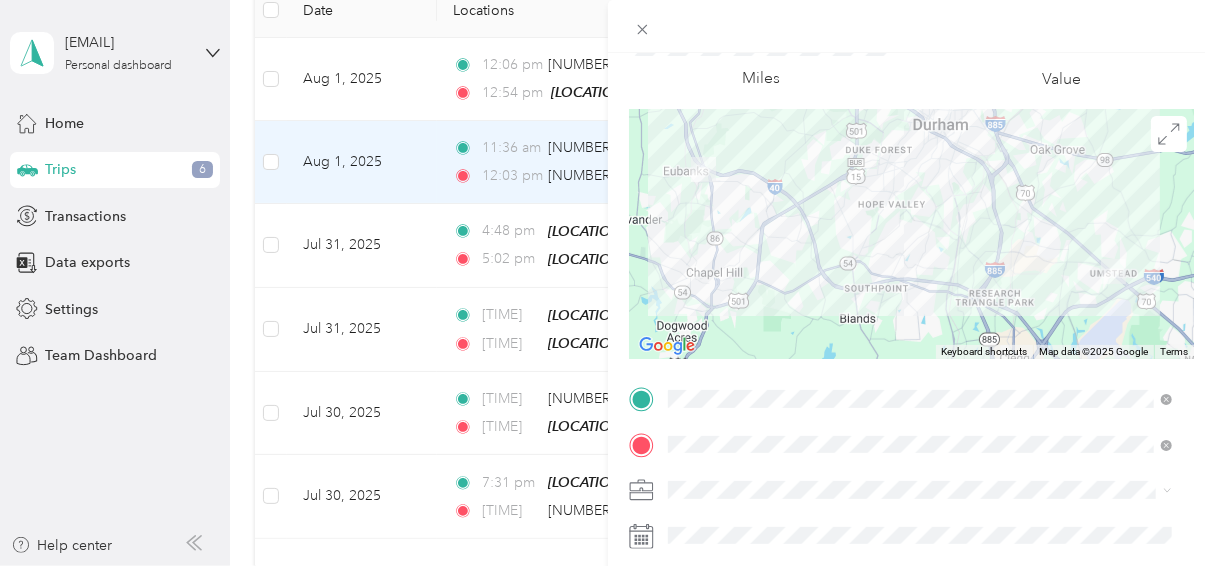scroll, scrollTop: 96, scrollLeft: 0, axis: vertical 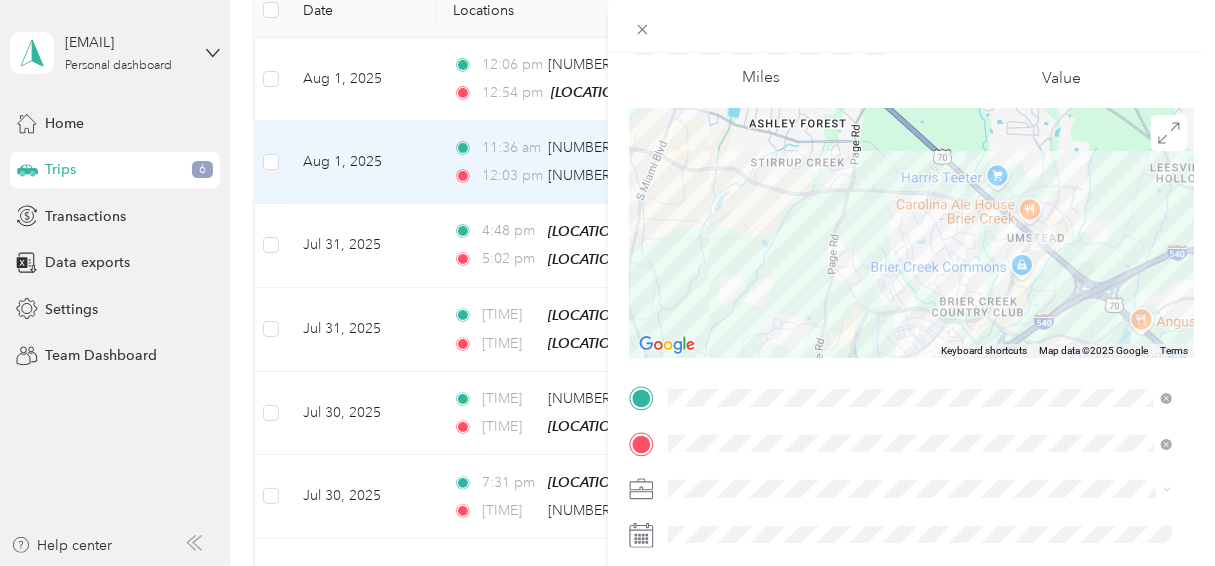drag, startPoint x: 1142, startPoint y: 258, endPoint x: 1029, endPoint y: 288, distance: 116.9145 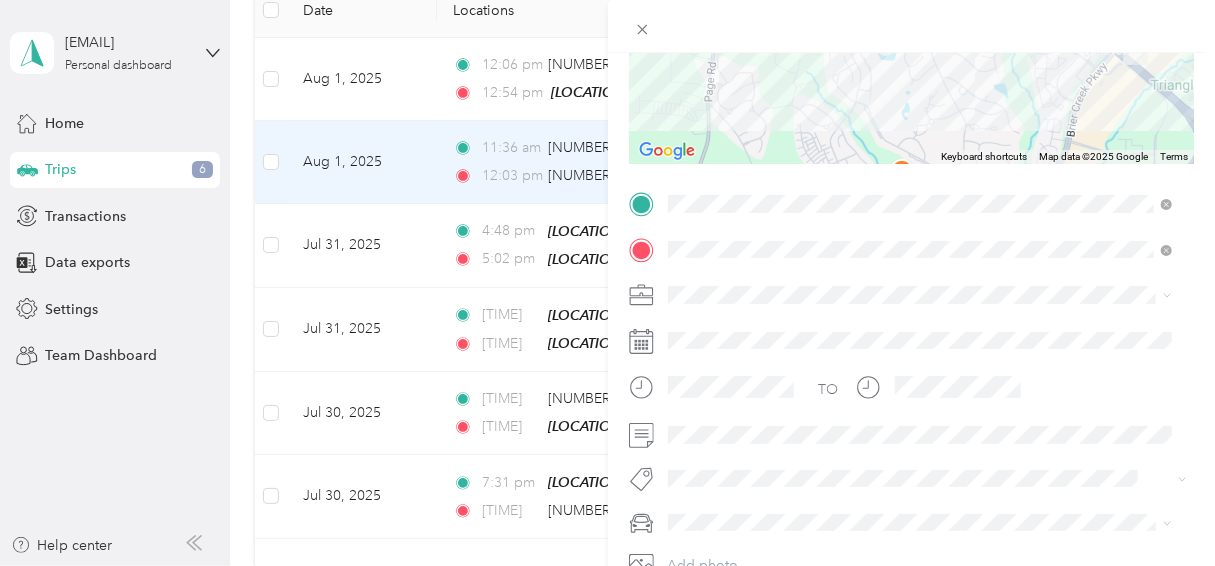 scroll, scrollTop: 300, scrollLeft: 0, axis: vertical 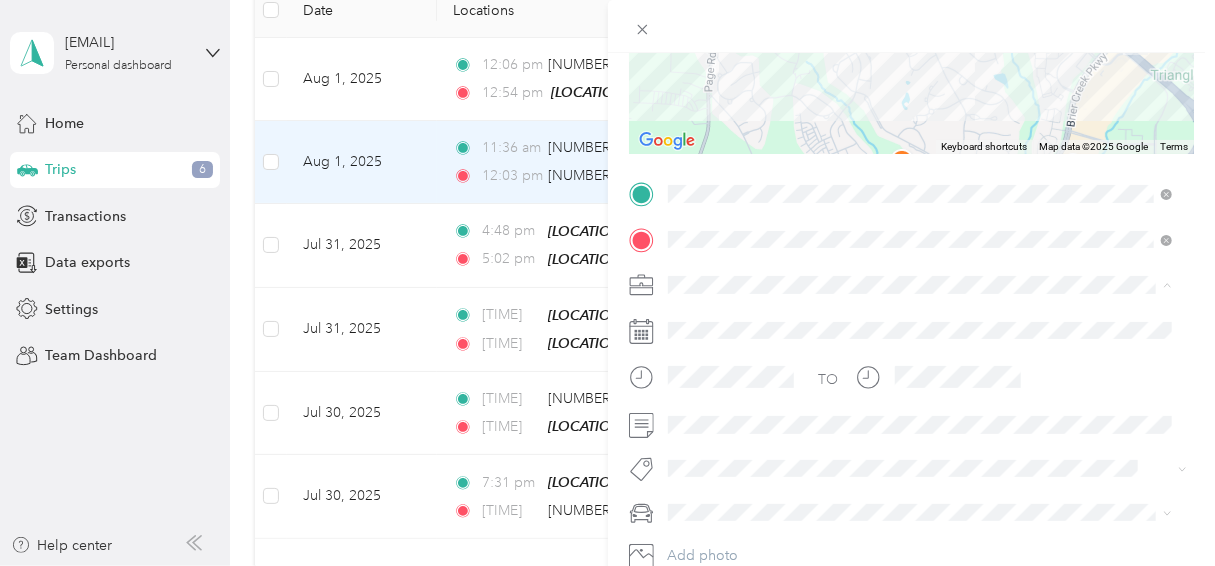 click on "Personal" at bounding box center [701, 39] 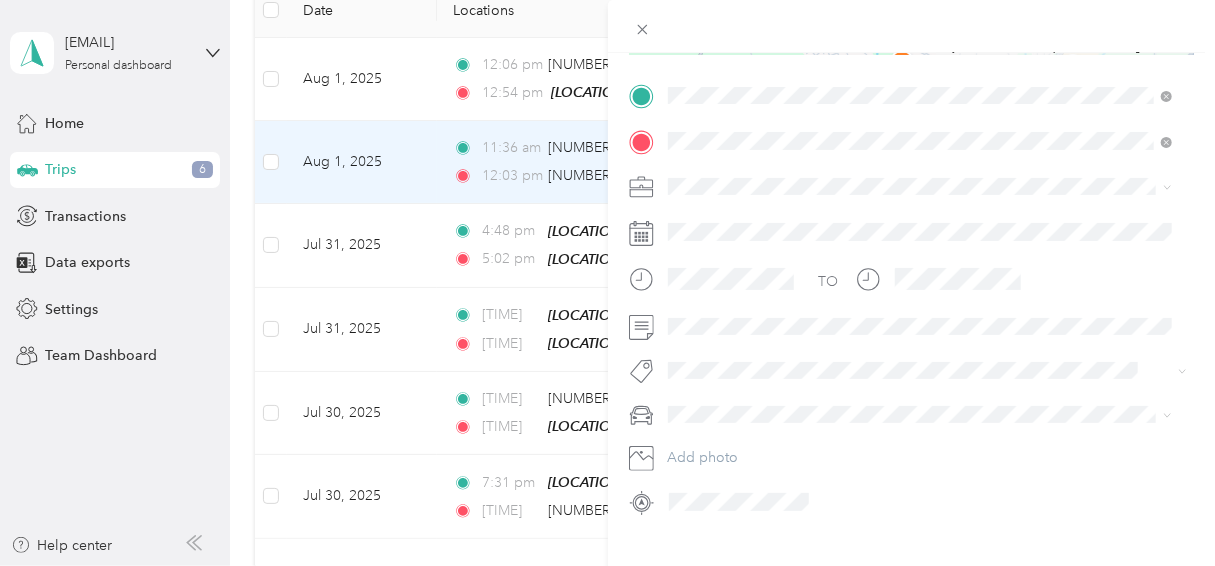 scroll, scrollTop: 413, scrollLeft: 0, axis: vertical 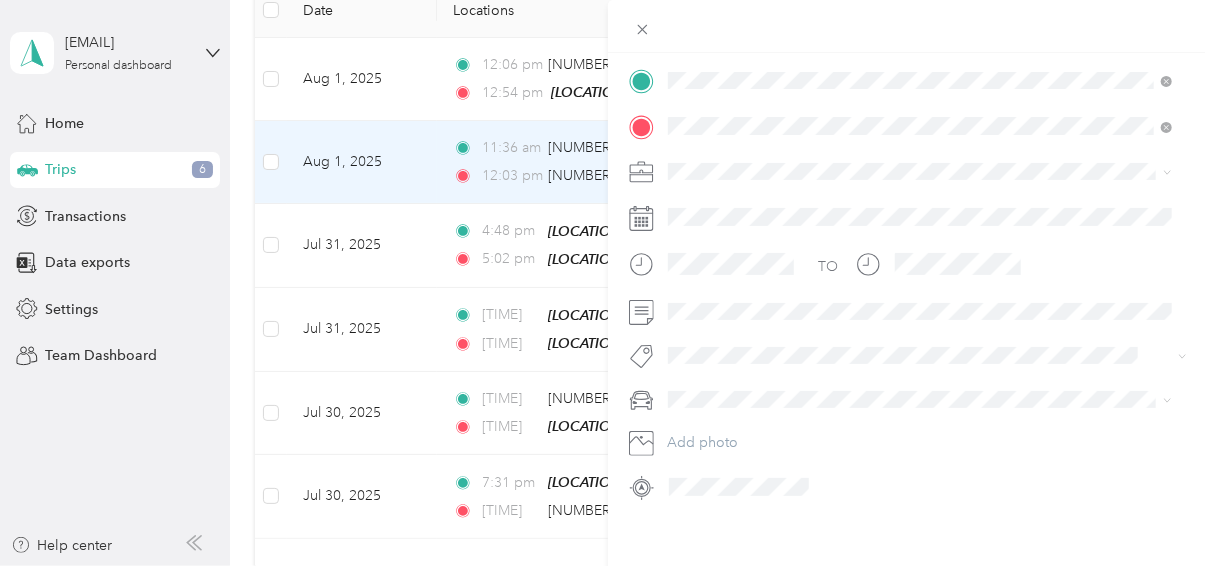 click at bounding box center [928, 400] 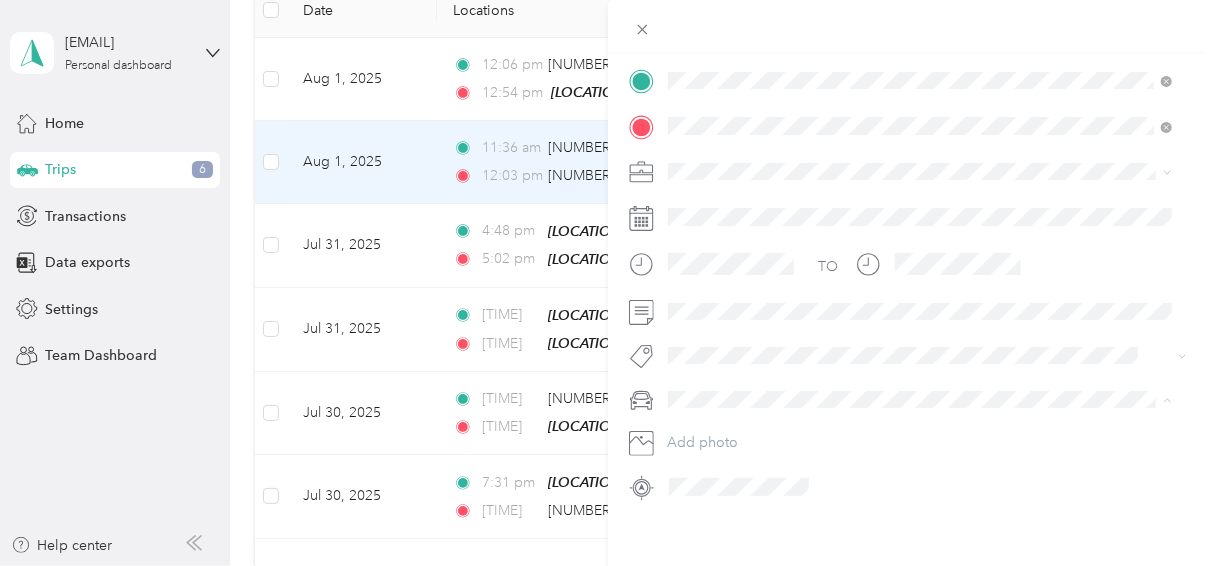click on "Infiniti QX60" at bounding box center (920, 328) 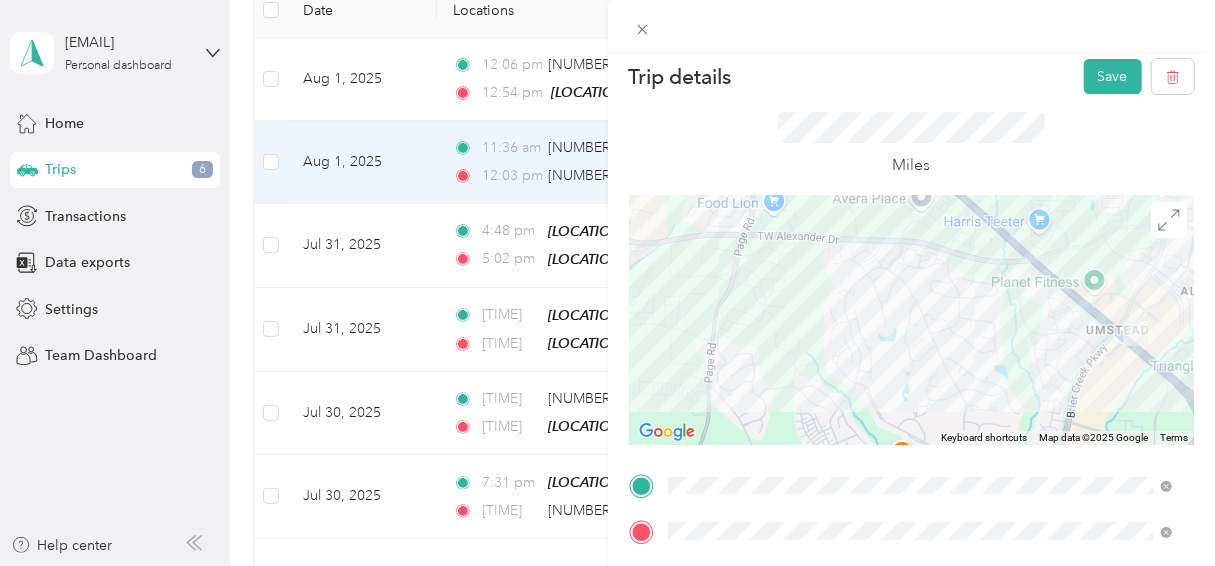 scroll, scrollTop: 0, scrollLeft: 0, axis: both 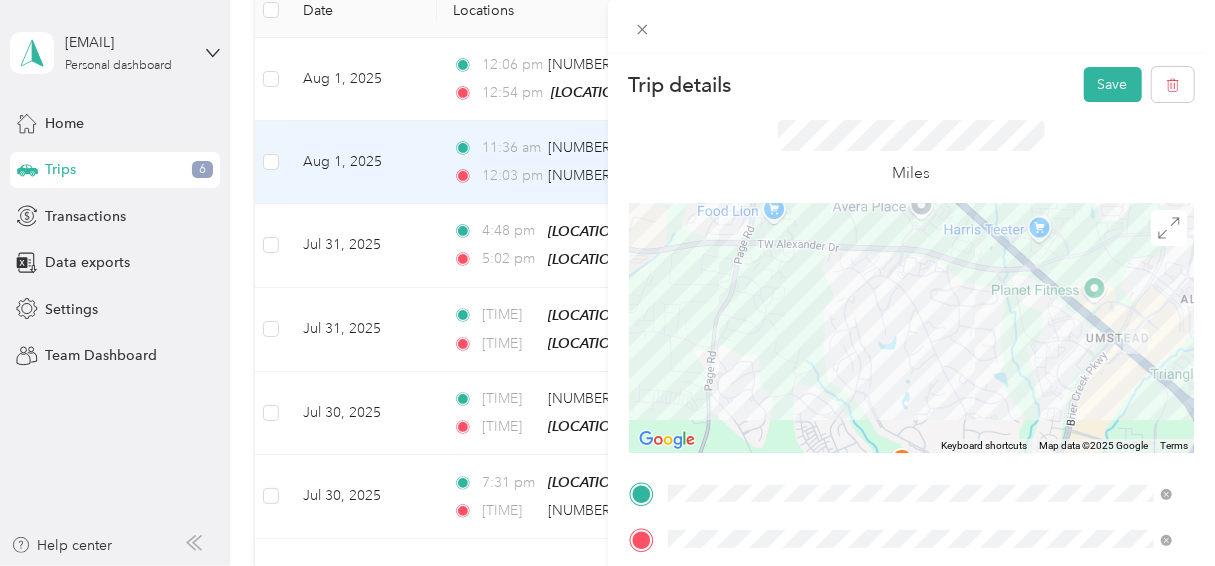 click on "Save" at bounding box center [1113, 84] 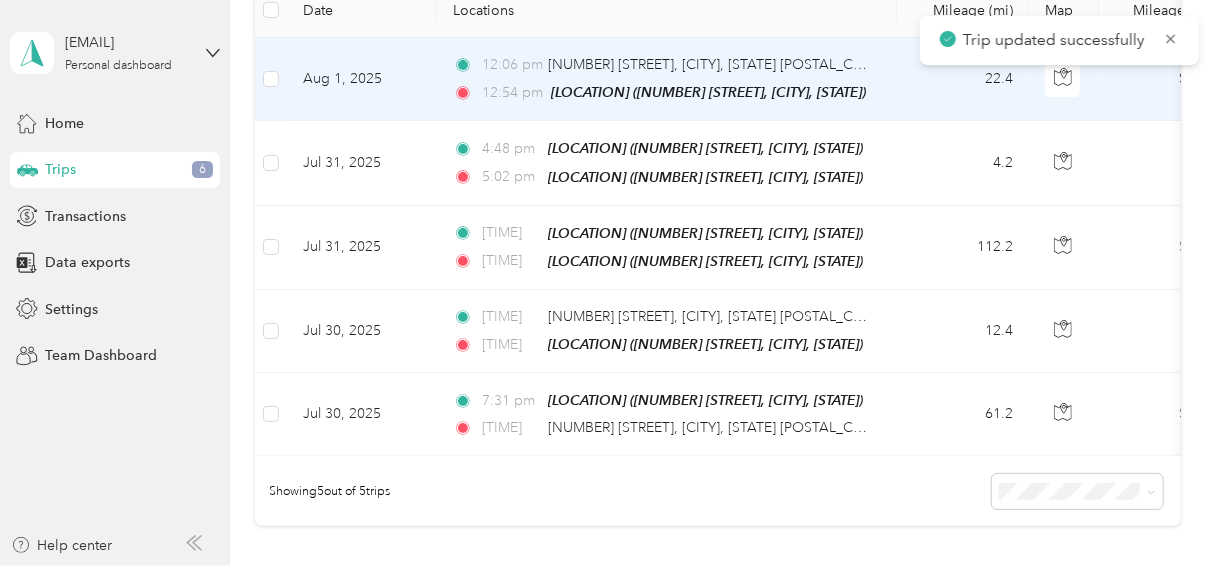click on "Aug 1, 2025" at bounding box center [362, 79] 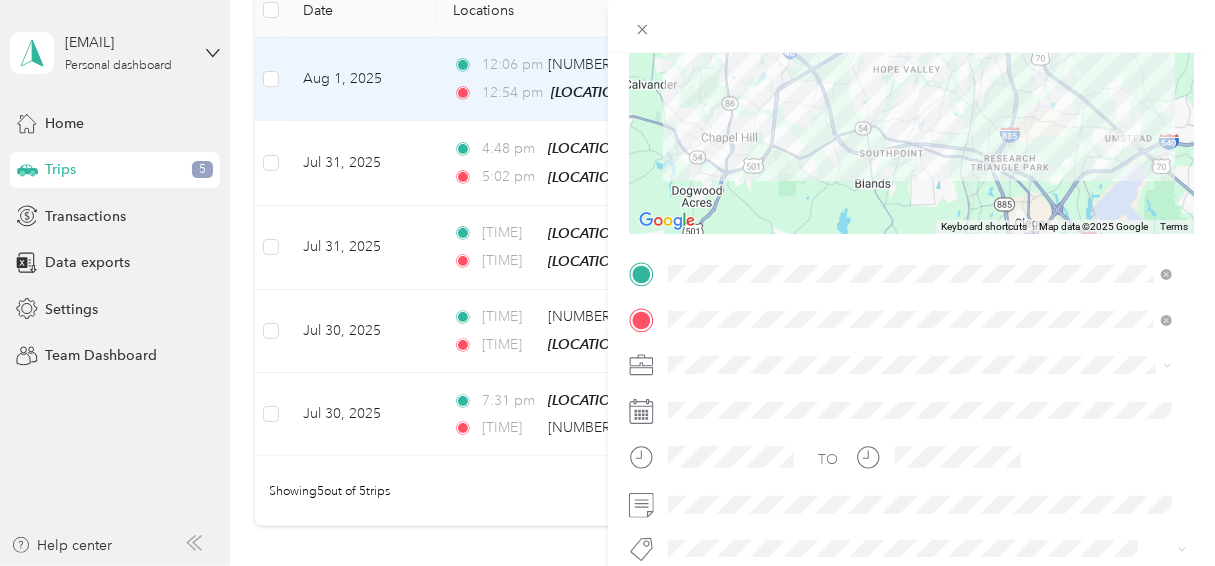 scroll, scrollTop: 290, scrollLeft: 0, axis: vertical 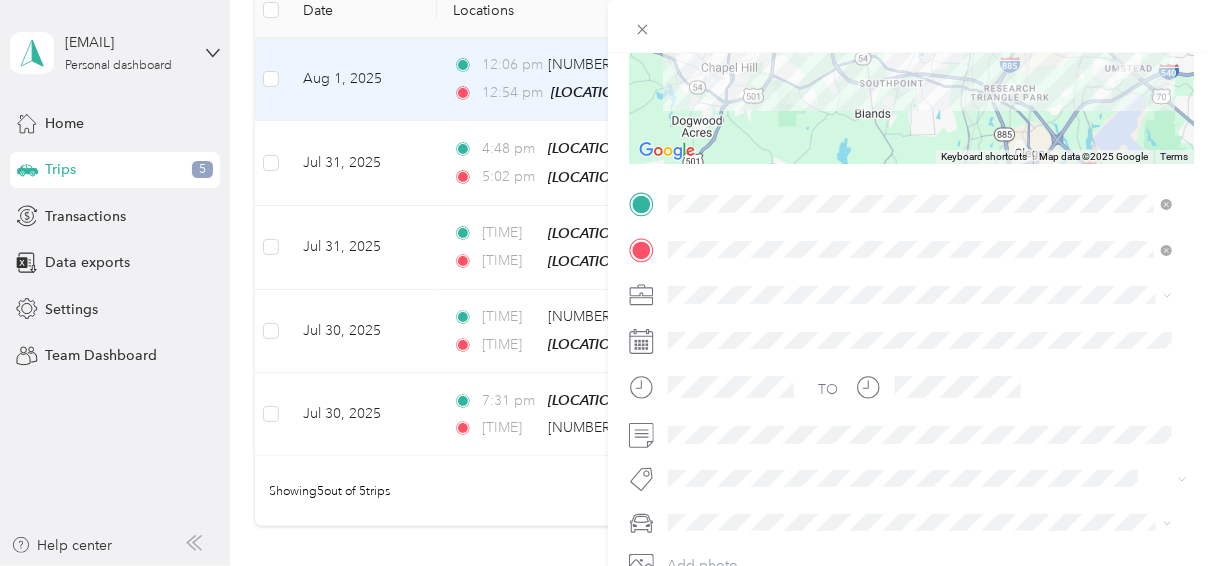 click at bounding box center [928, 295] 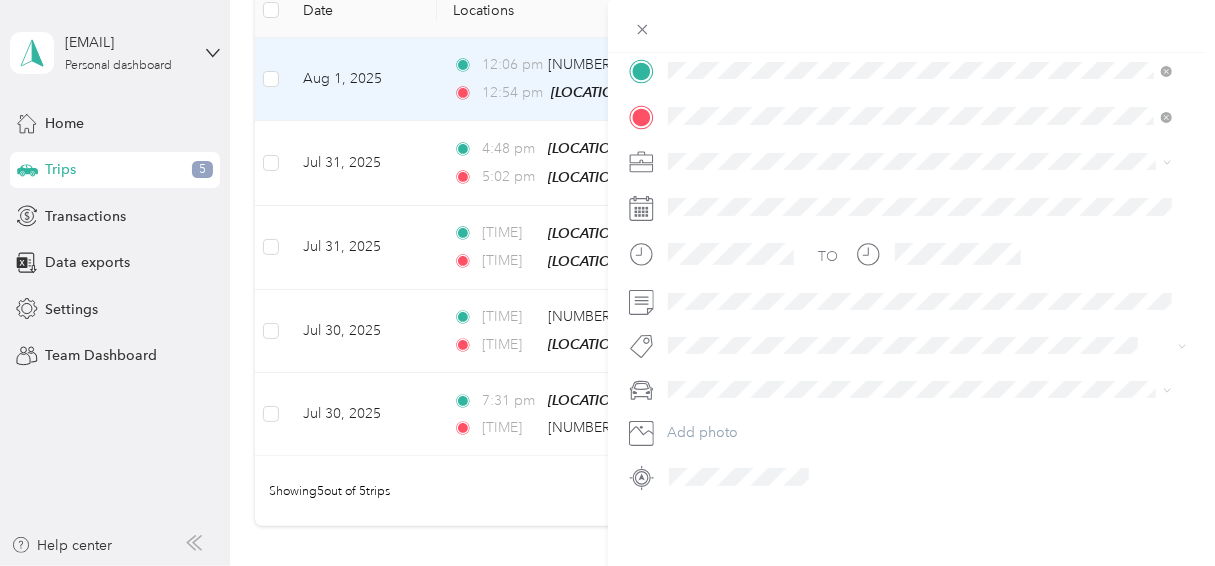 scroll, scrollTop: 437, scrollLeft: 0, axis: vertical 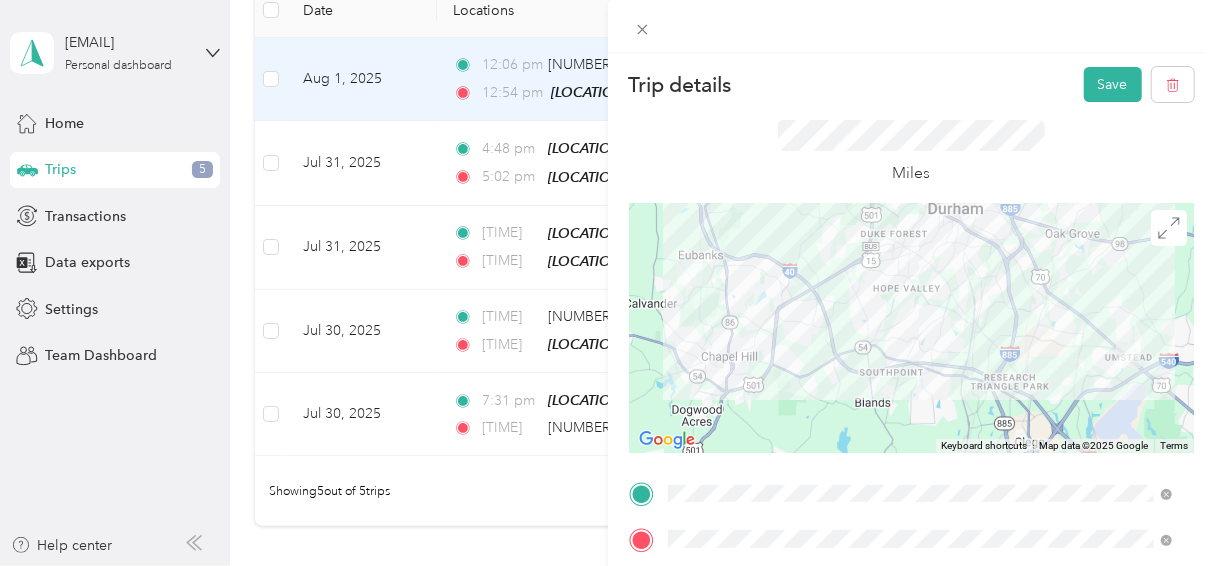 click on "Save" at bounding box center (1113, 84) 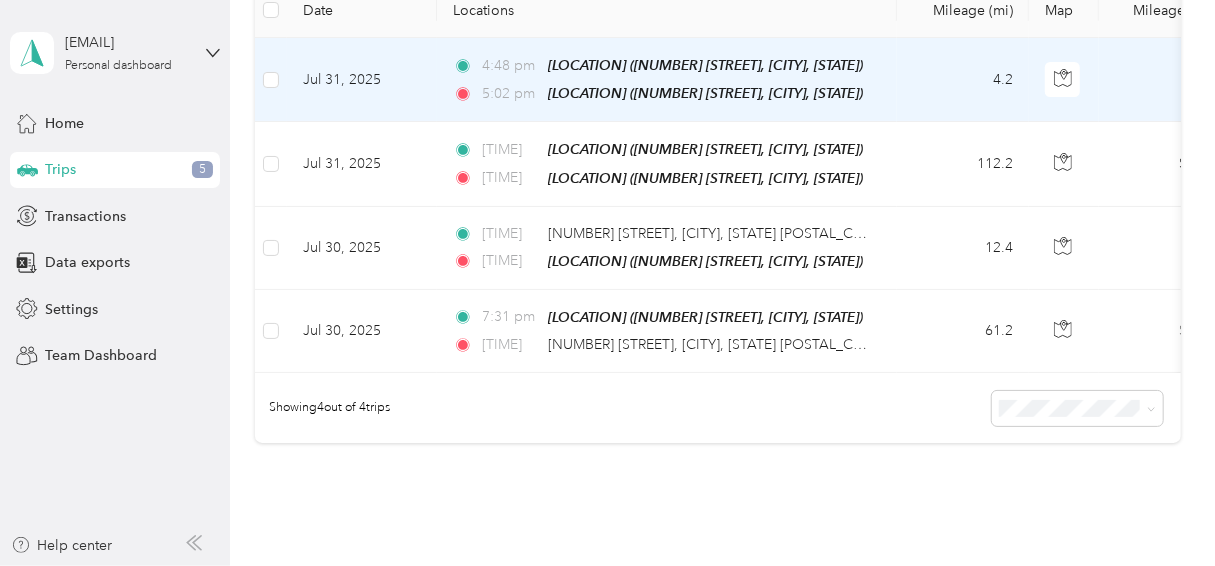 click on "Jul 31, 2025" at bounding box center (362, 80) 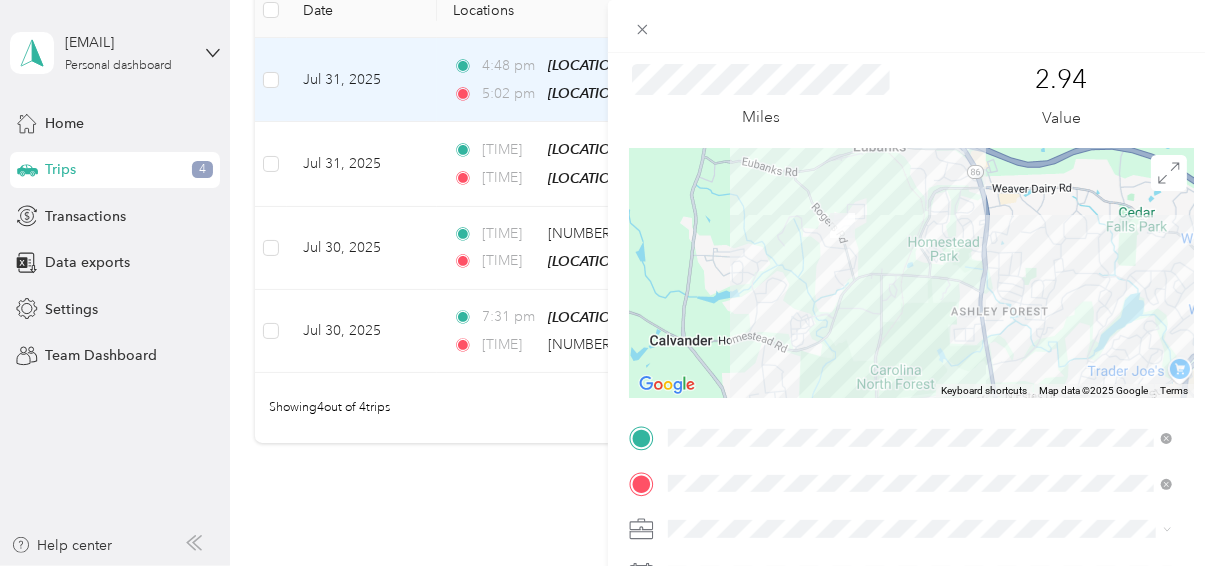 scroll, scrollTop: 46, scrollLeft: 0, axis: vertical 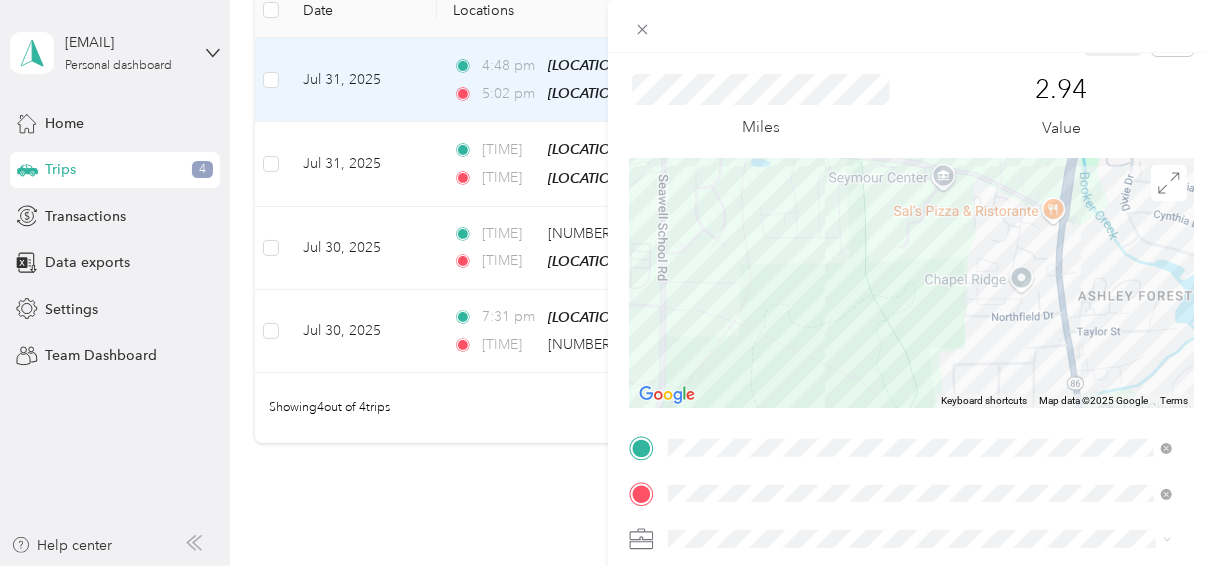 drag, startPoint x: 1002, startPoint y: 290, endPoint x: 965, endPoint y: 252, distance: 53.037724 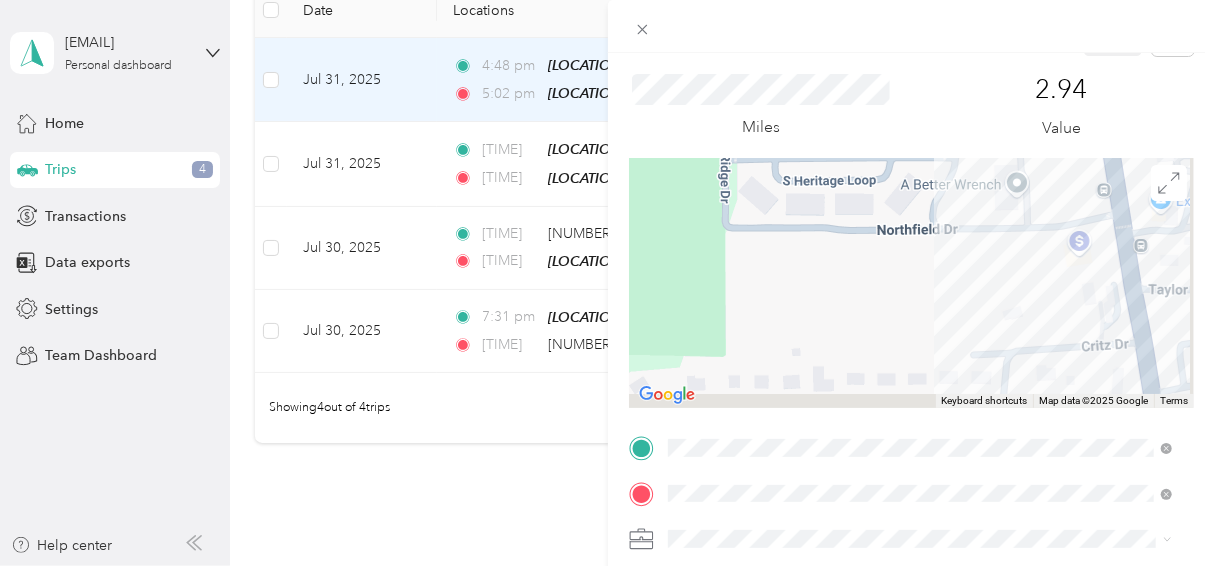 drag, startPoint x: 1031, startPoint y: 330, endPoint x: 895, endPoint y: 246, distance: 159.84993 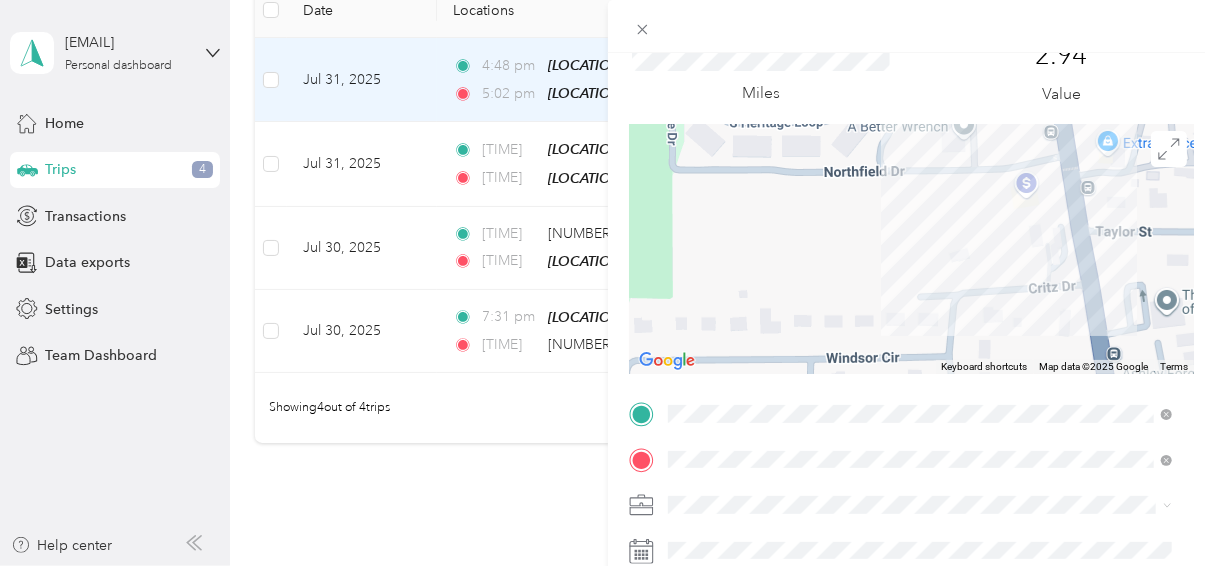 scroll, scrollTop: 220, scrollLeft: 0, axis: vertical 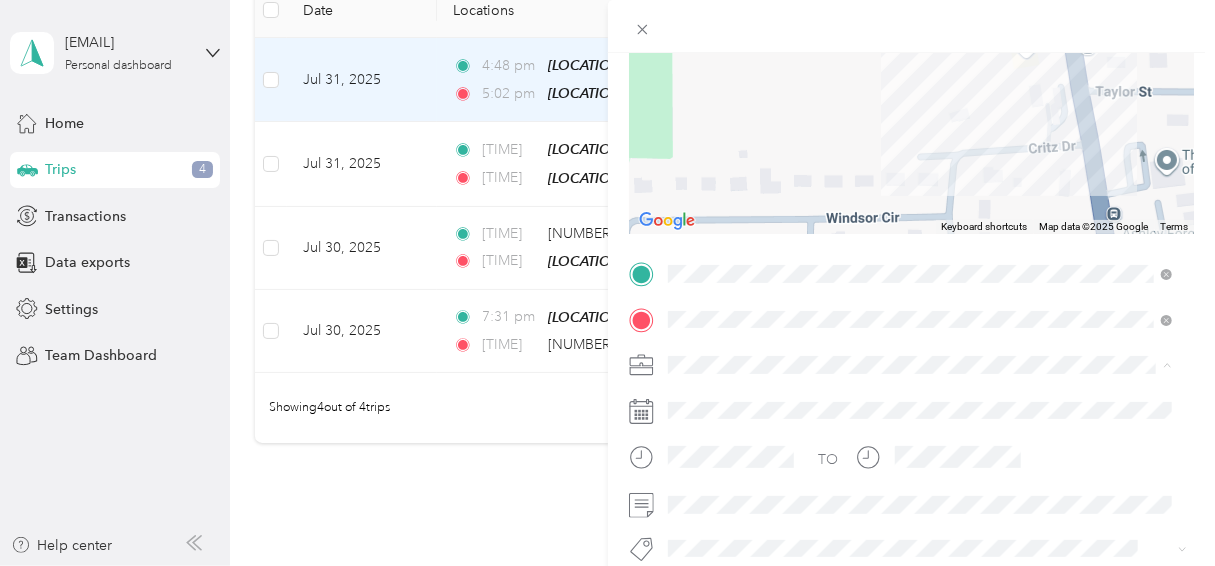 click on "Personal" at bounding box center [701, 119] 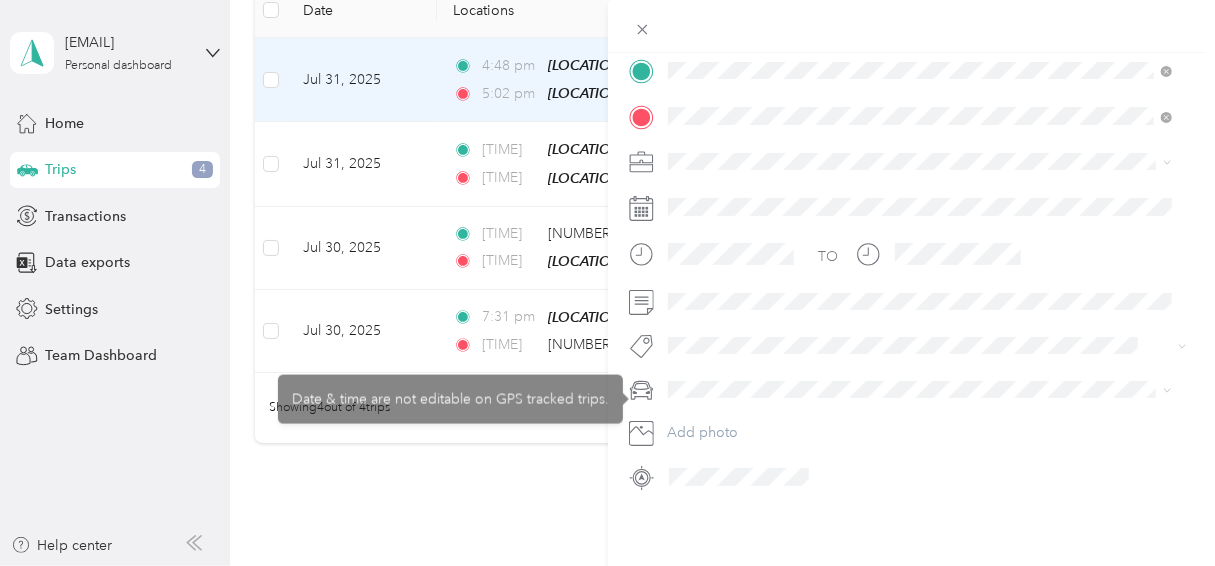 scroll, scrollTop: 433, scrollLeft: 0, axis: vertical 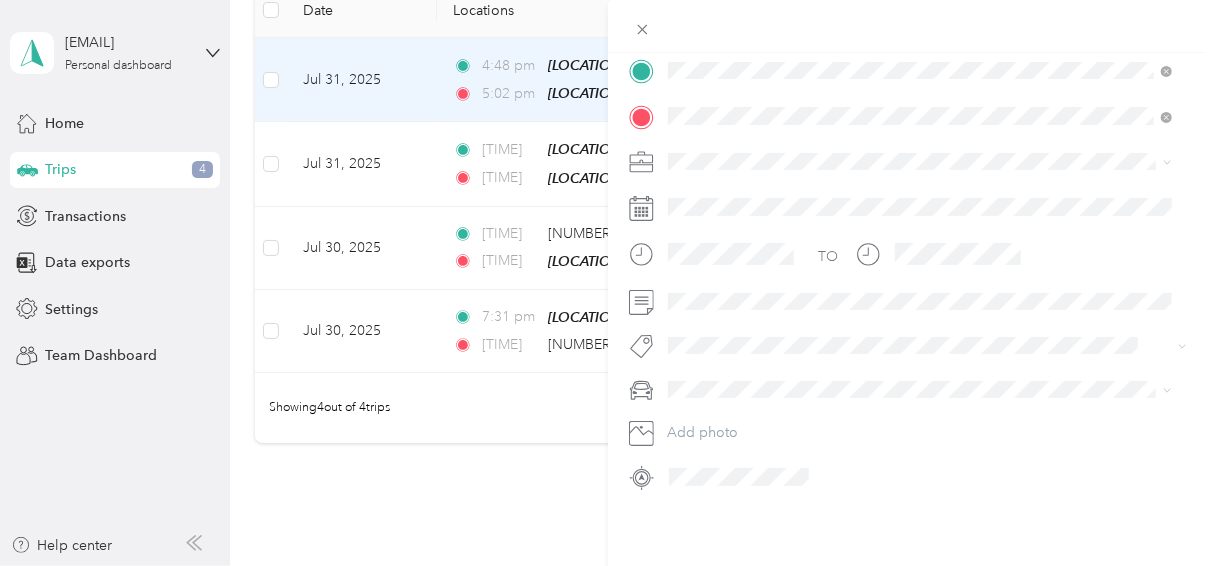click on "Bertha" at bounding box center [920, 238] 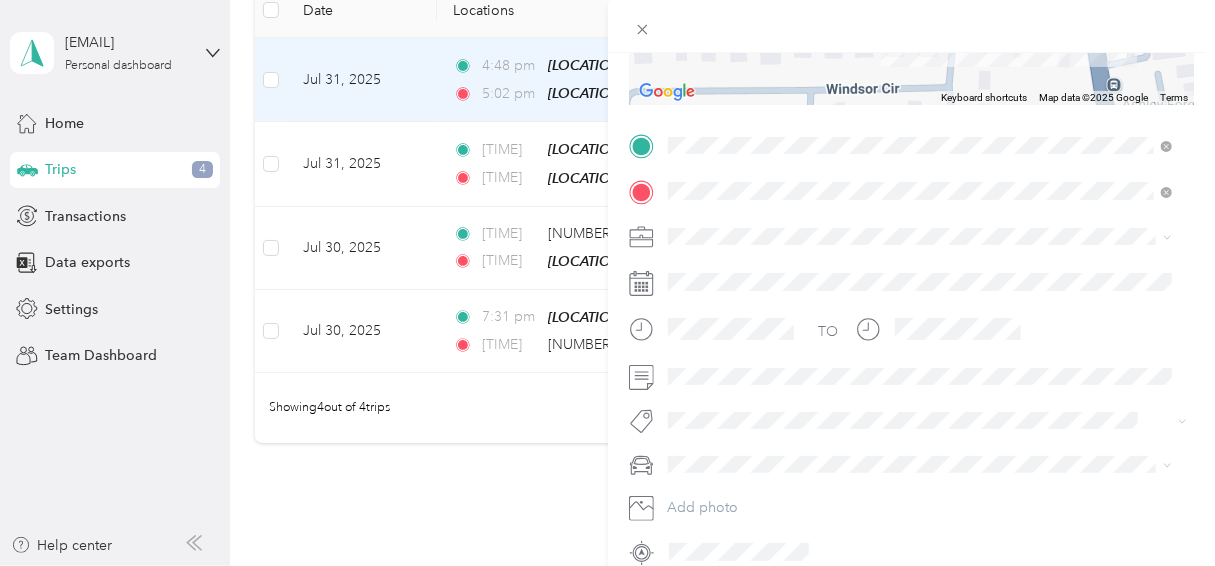 scroll, scrollTop: 0, scrollLeft: 0, axis: both 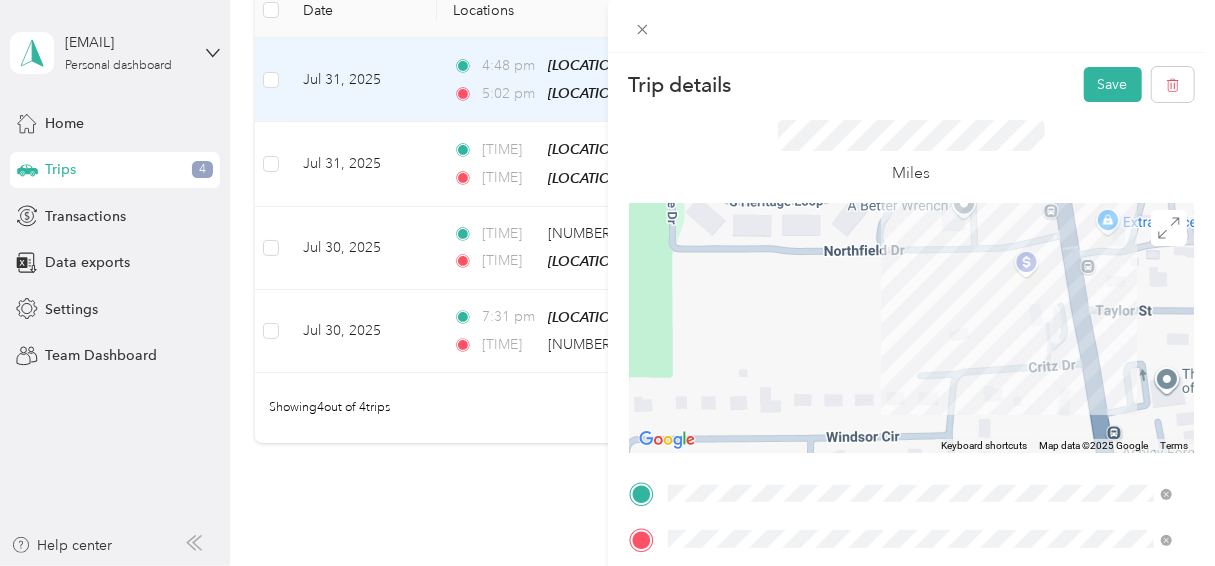 click on "Save" at bounding box center (1113, 84) 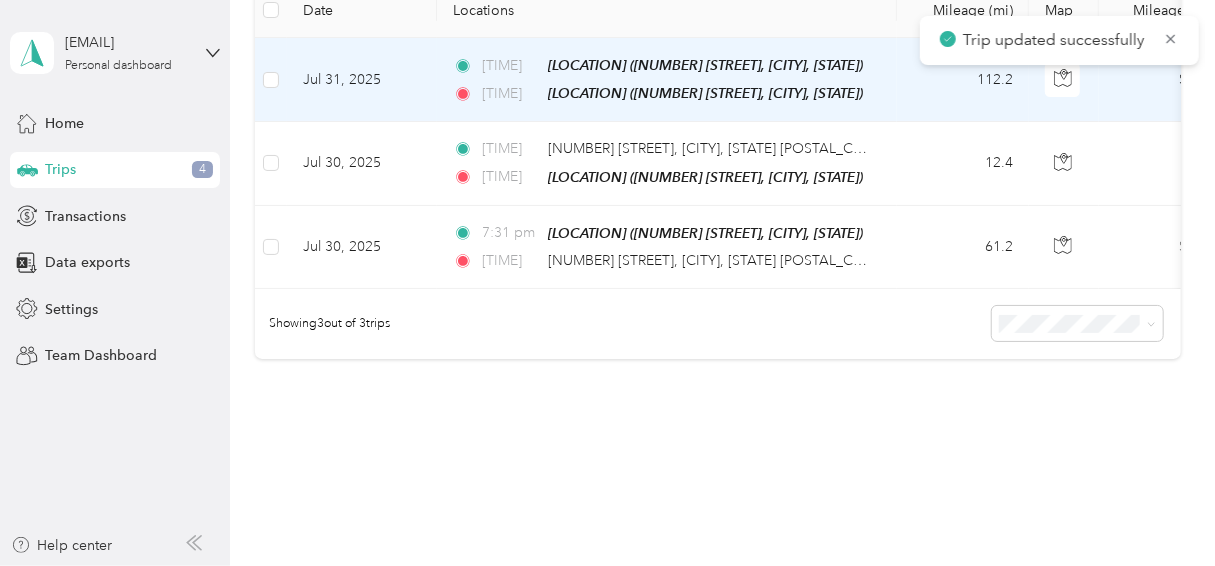 click on "Jul 31, 2025" at bounding box center [362, 80] 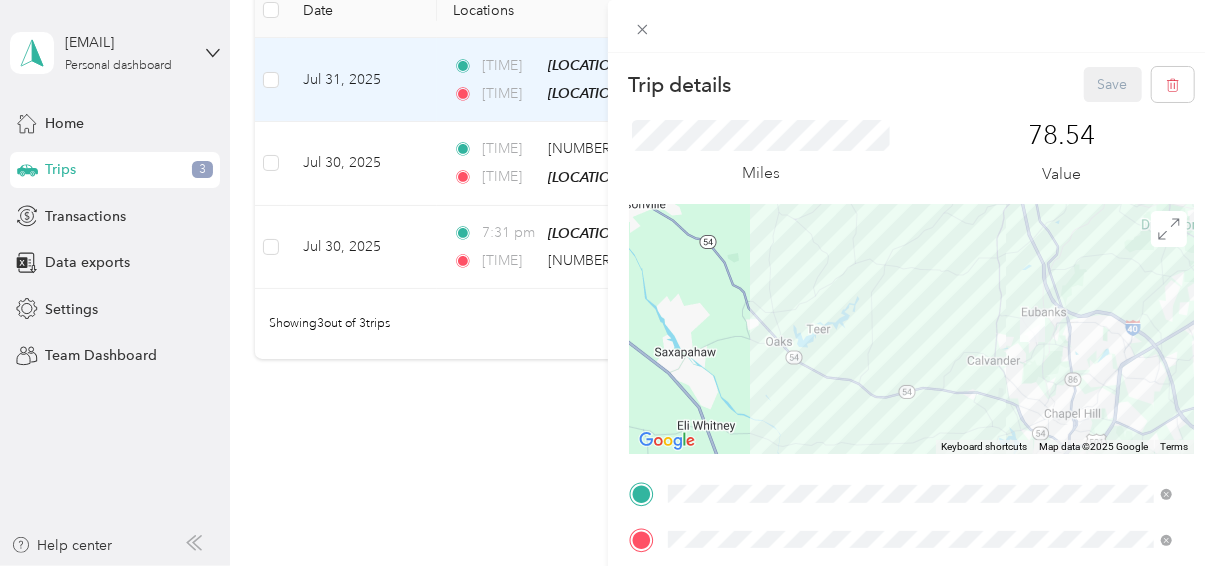 drag, startPoint x: 1153, startPoint y: 358, endPoint x: 878, endPoint y: 375, distance: 275.52496 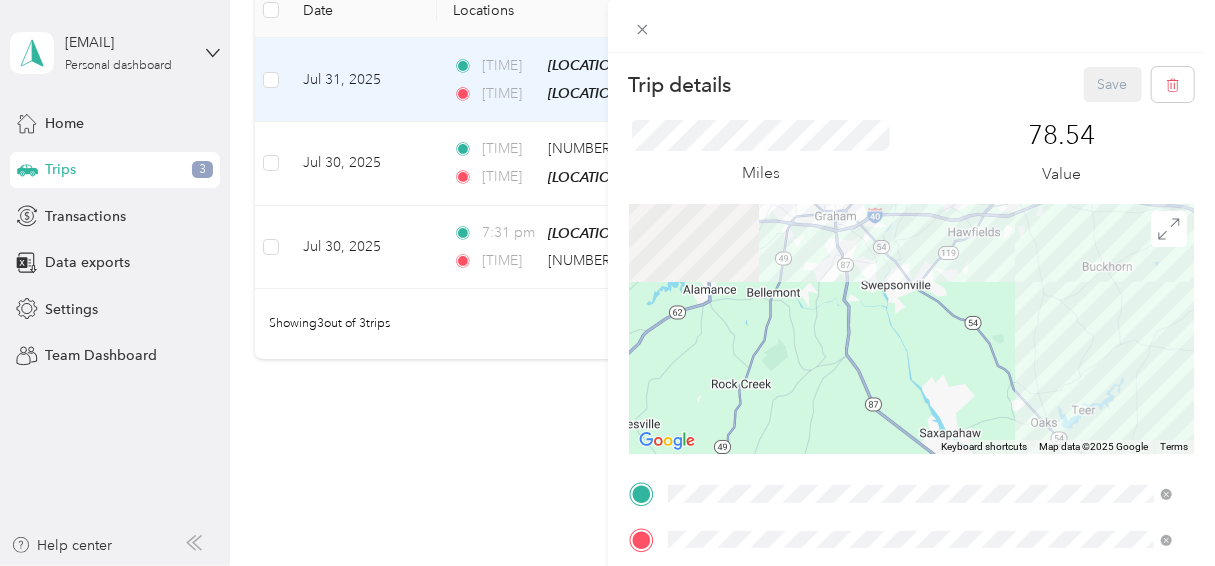 drag, startPoint x: 737, startPoint y: 308, endPoint x: 1165, endPoint y: 434, distance: 446.1614 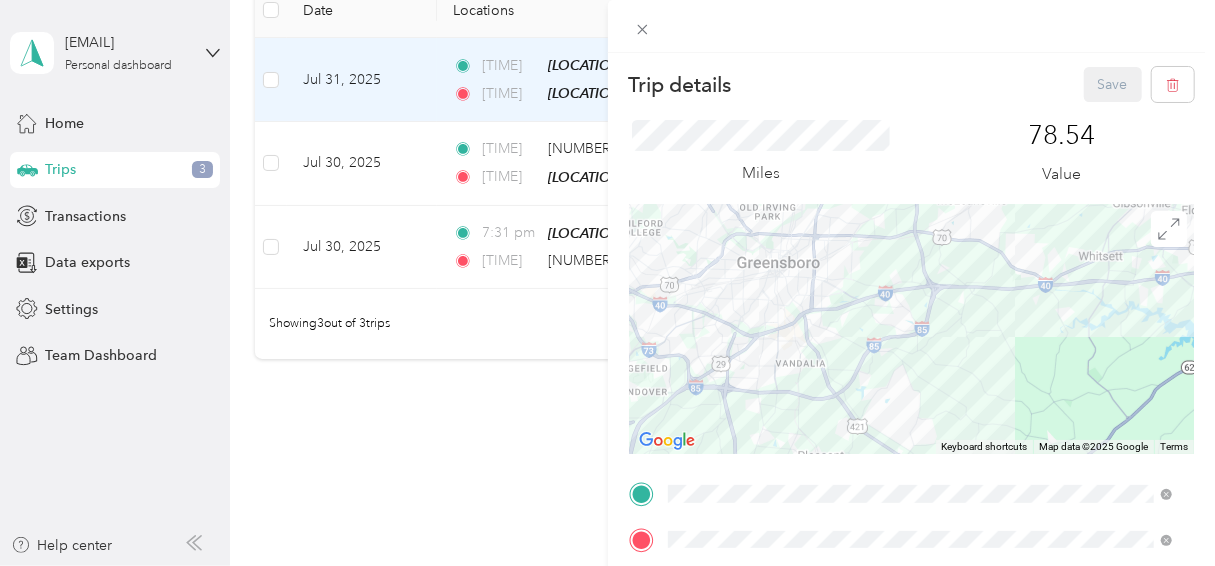 drag, startPoint x: 728, startPoint y: 385, endPoint x: 1024, endPoint y: 342, distance: 299.107 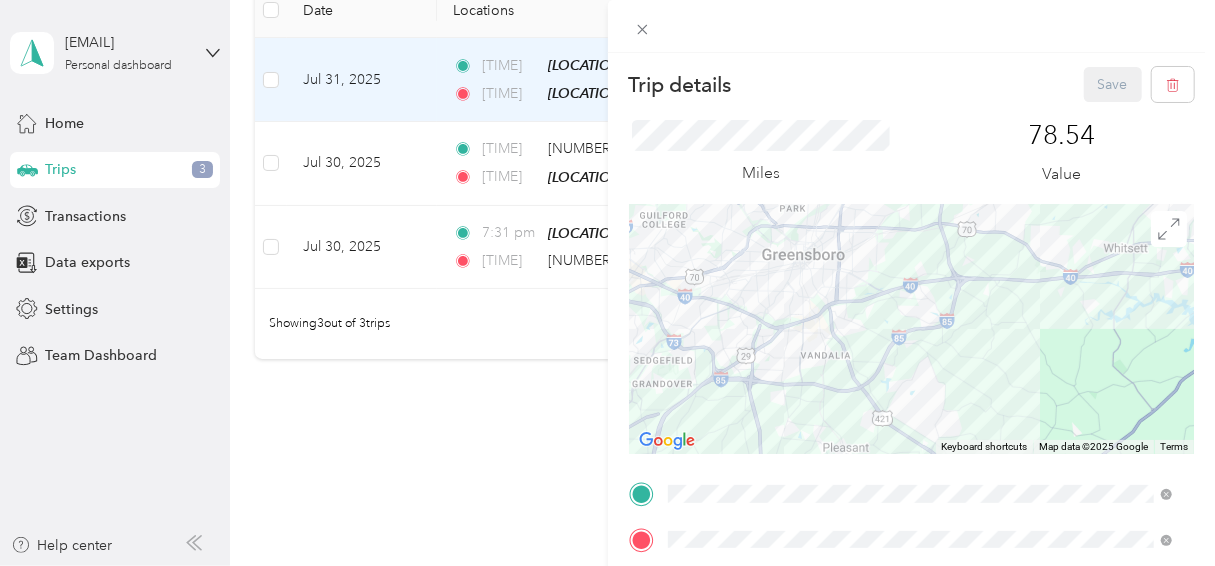 drag, startPoint x: 623, startPoint y: 312, endPoint x: 739, endPoint y: 338, distance: 118.87809 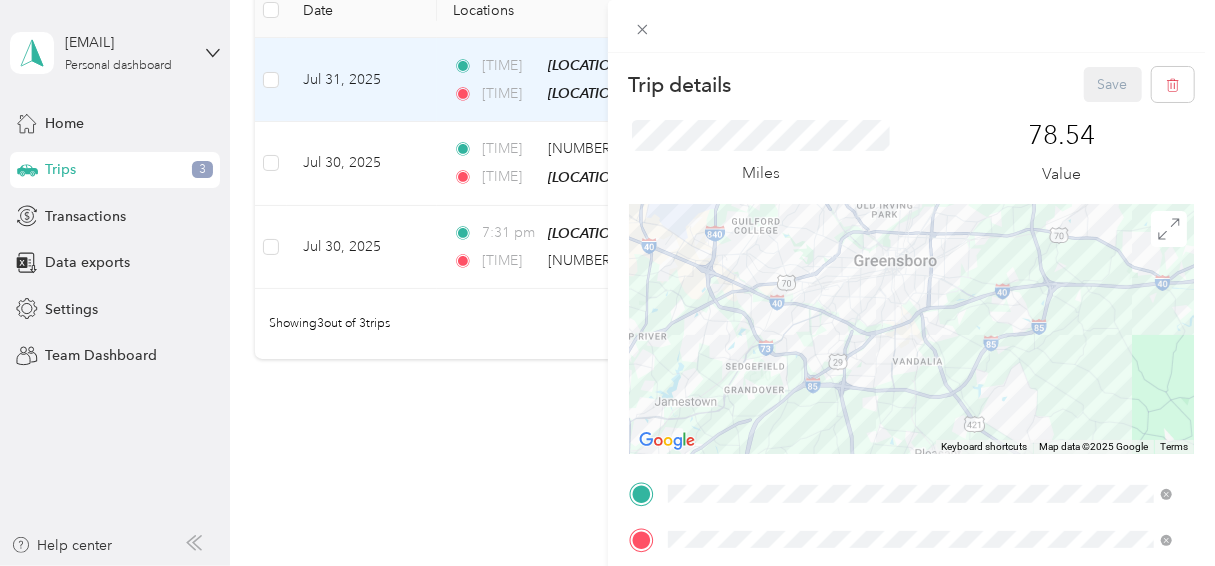 drag, startPoint x: 739, startPoint y: 338, endPoint x: 803, endPoint y: 354, distance: 65.96969 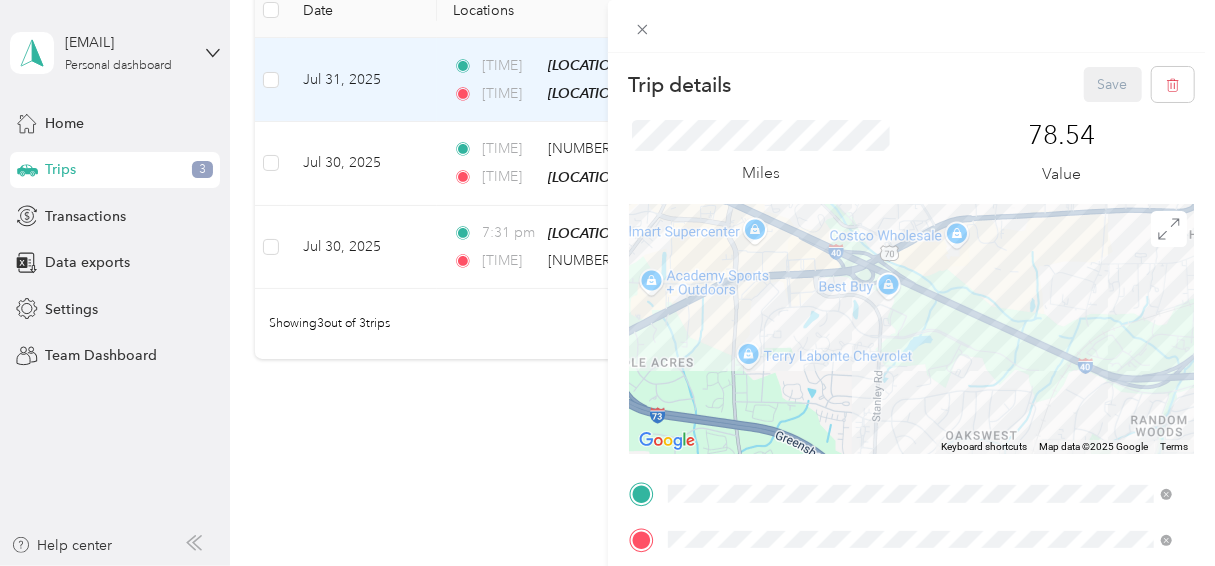 drag, startPoint x: 897, startPoint y: 290, endPoint x: 840, endPoint y: 384, distance: 109.9318 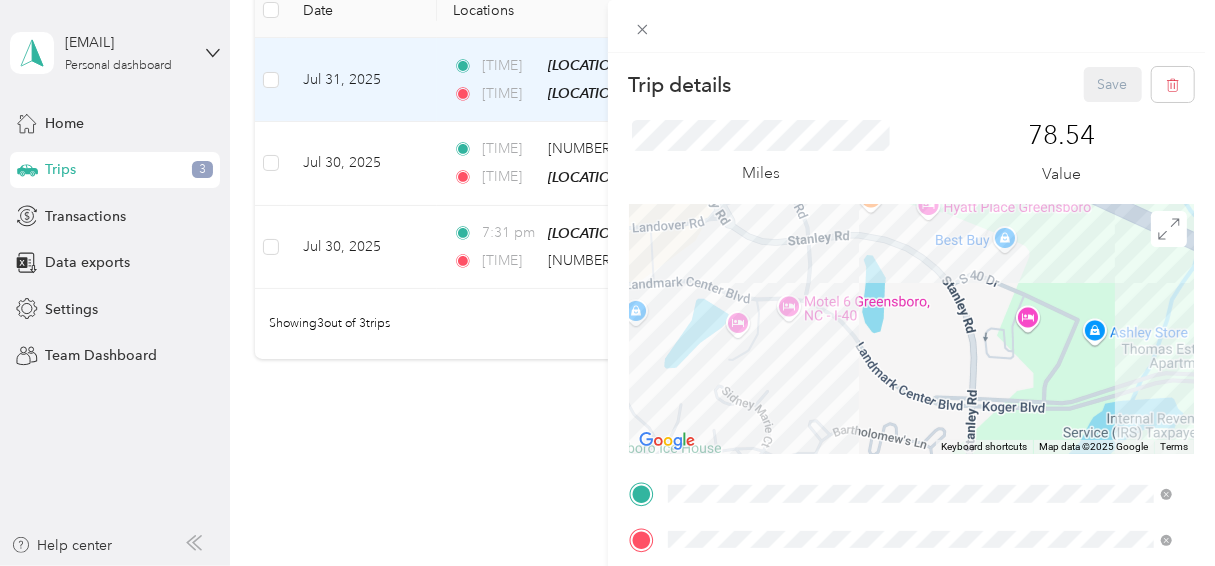 drag, startPoint x: 815, startPoint y: 291, endPoint x: 874, endPoint y: 416, distance: 138.22446 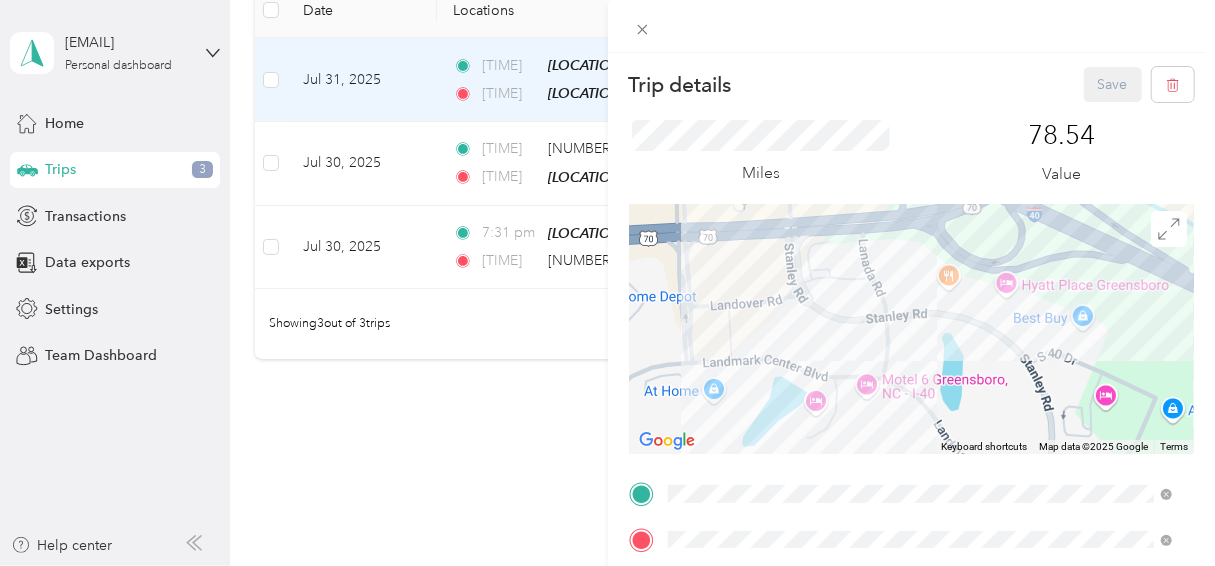 drag, startPoint x: 729, startPoint y: 296, endPoint x: 800, endPoint y: 371, distance: 103.27633 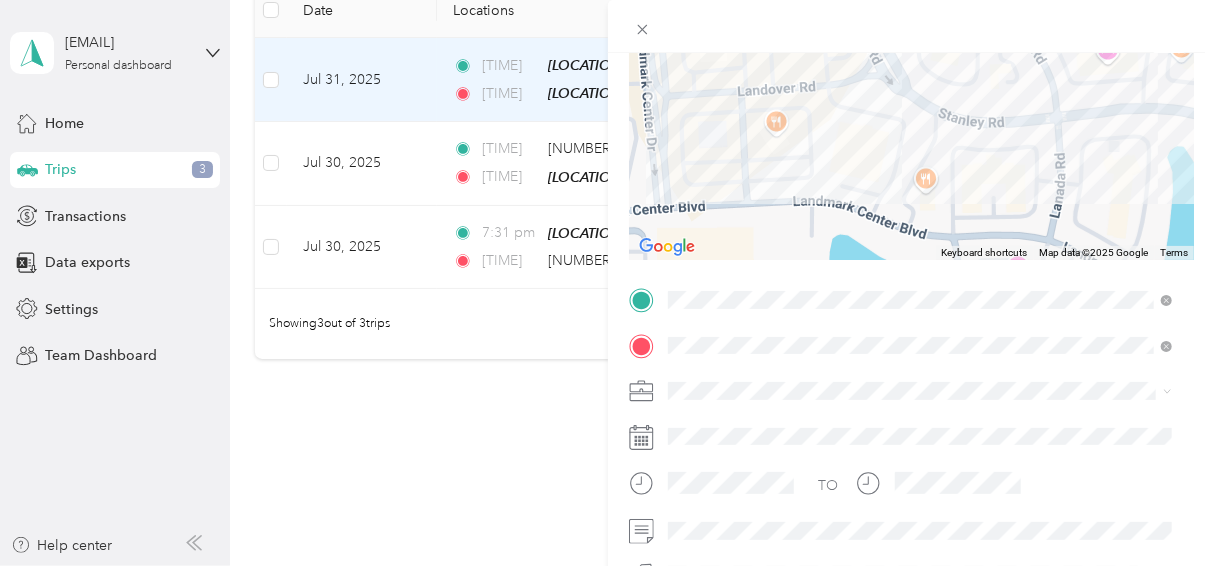 scroll, scrollTop: 200, scrollLeft: 0, axis: vertical 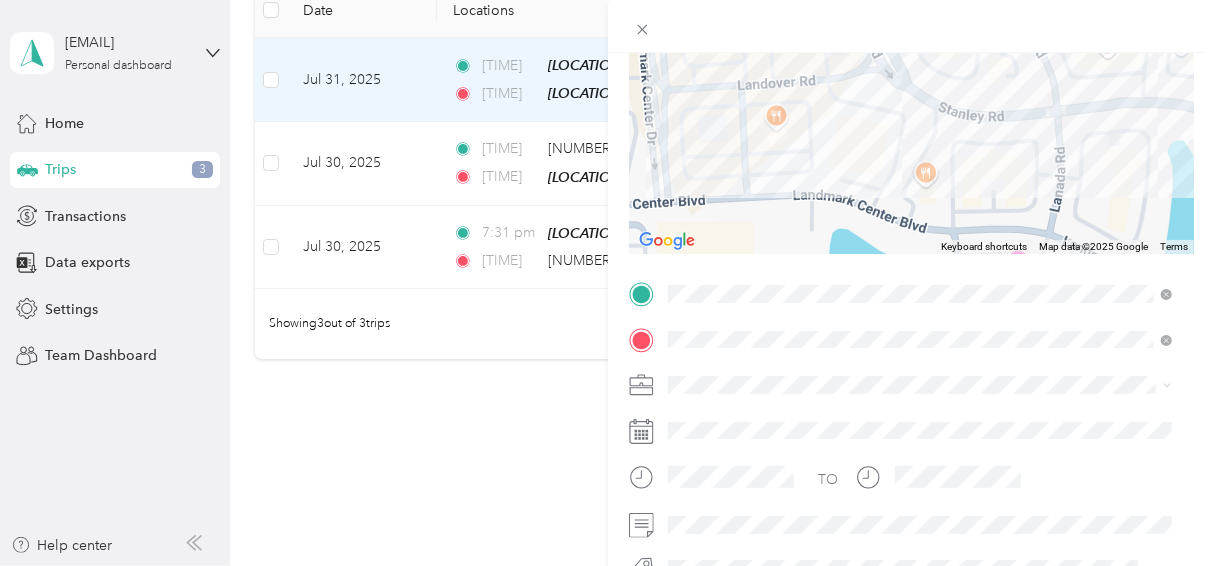 click on "Work" at bounding box center (692, 104) 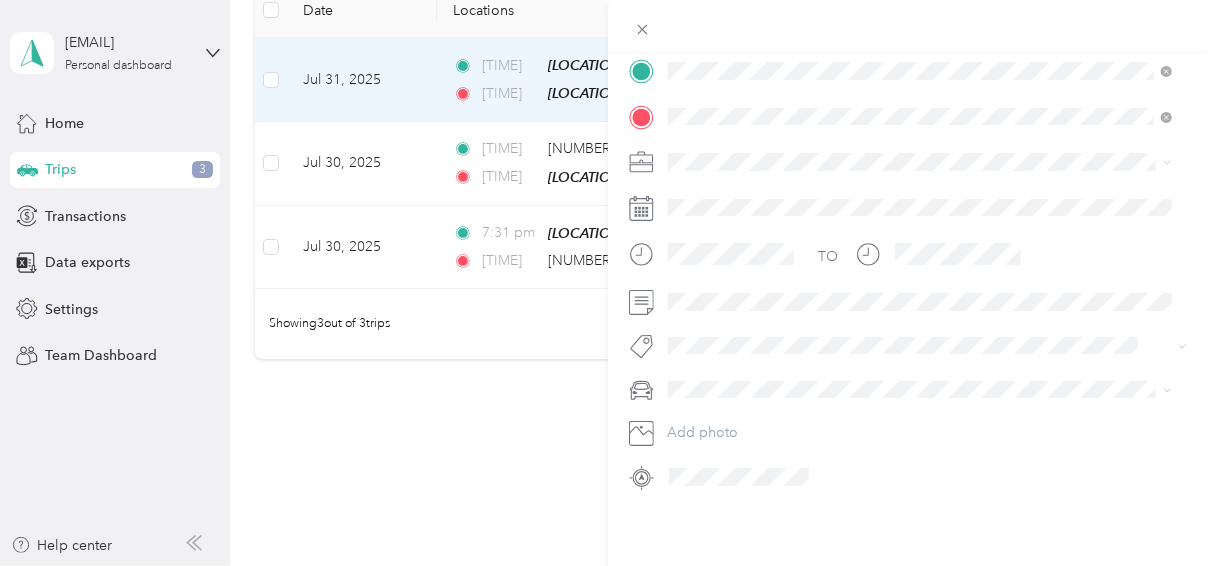 scroll, scrollTop: 438, scrollLeft: 0, axis: vertical 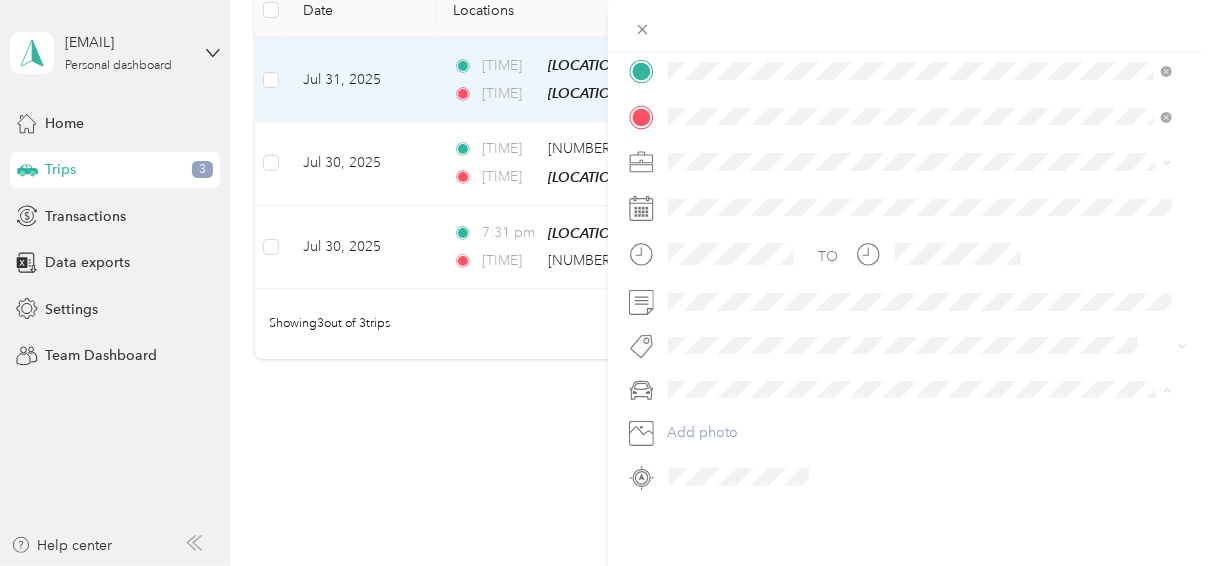 click on "Infiniti QX60" at bounding box center (714, 303) 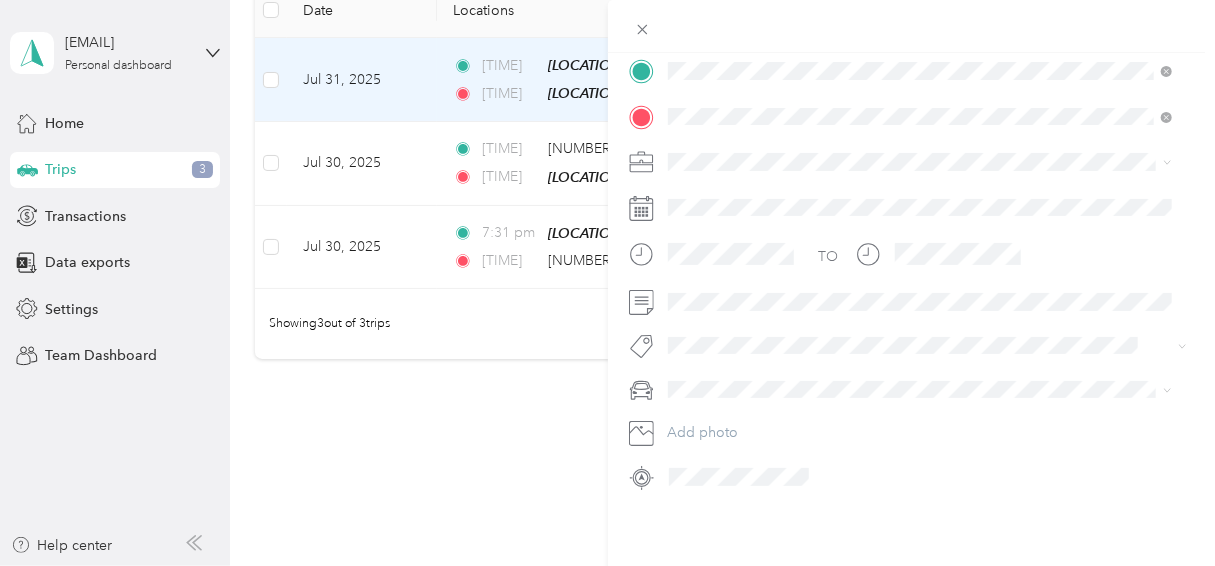 click at bounding box center (928, 302) 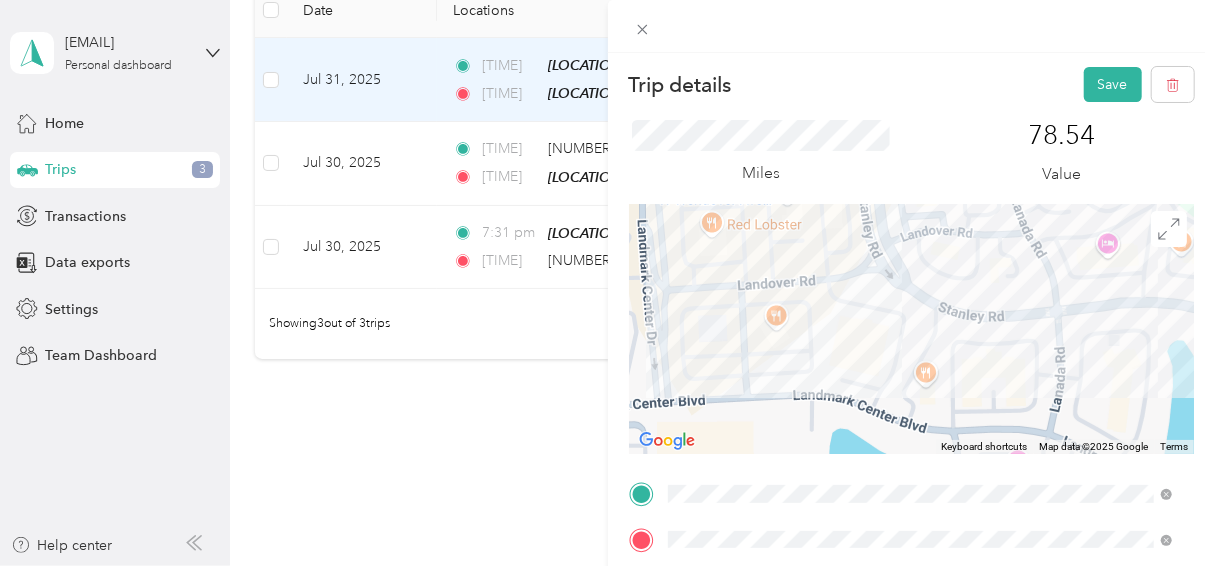 scroll, scrollTop: 0, scrollLeft: 0, axis: both 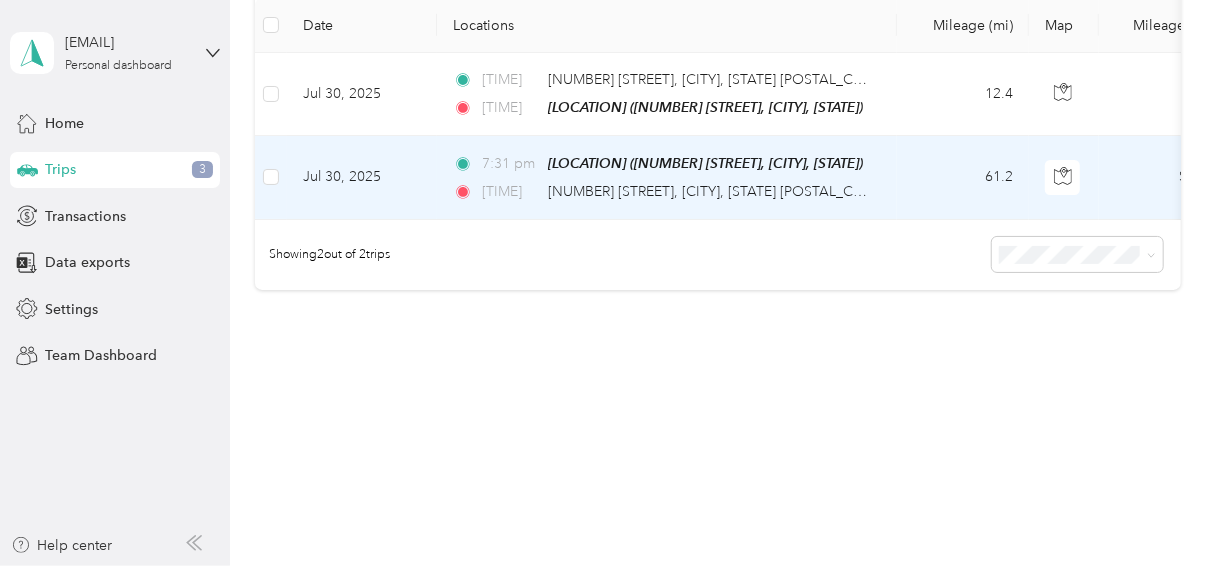 click on "Jul 30, 2025" at bounding box center [362, 177] 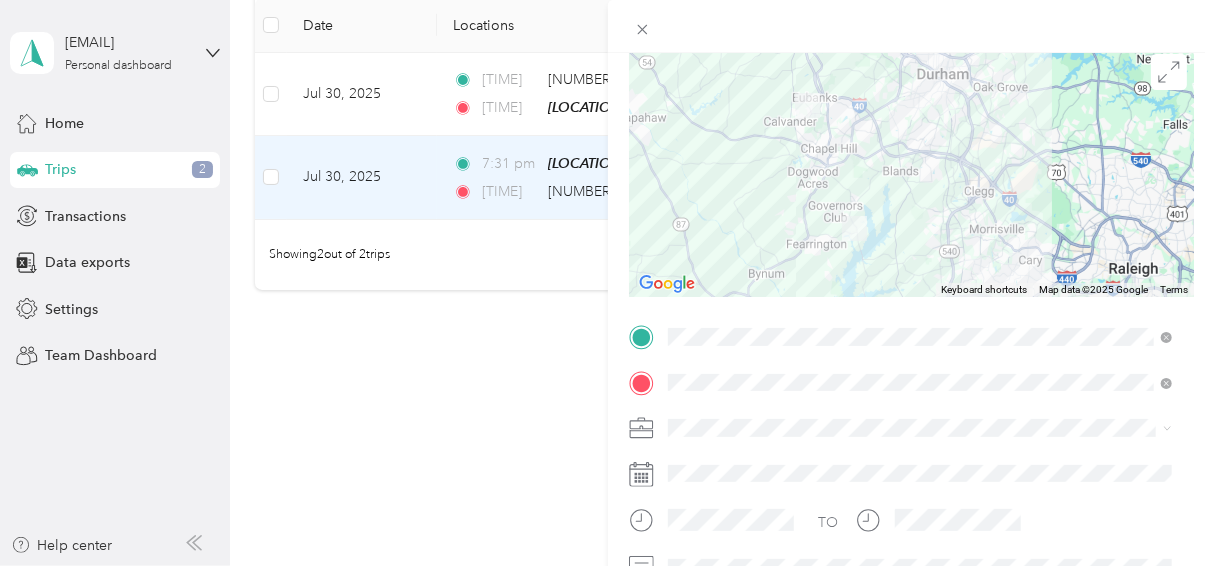 scroll, scrollTop: 196, scrollLeft: 0, axis: vertical 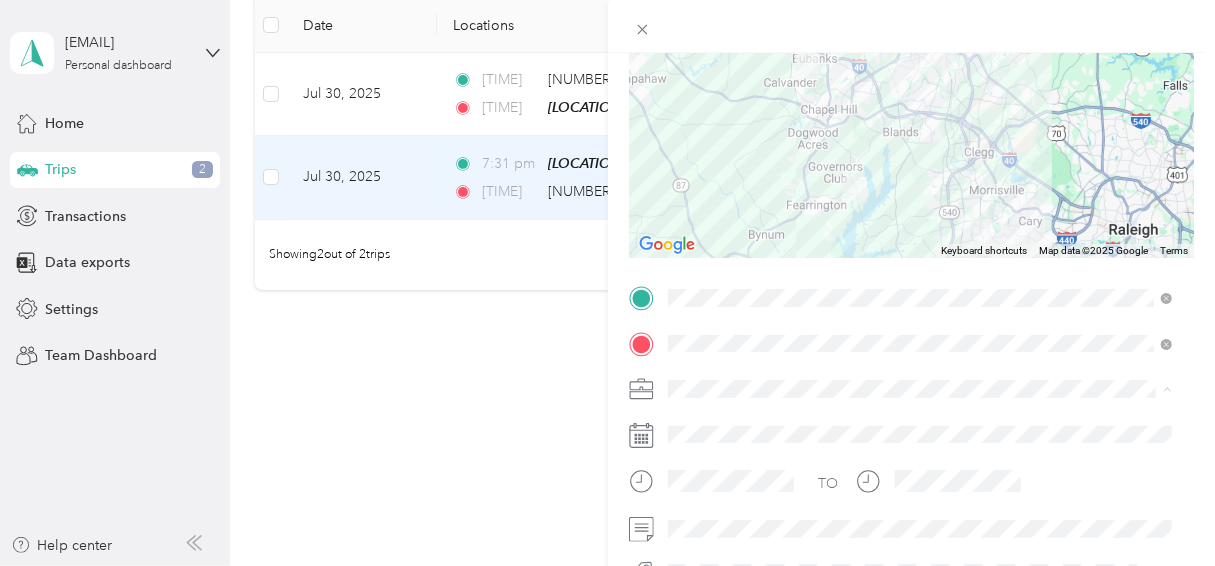 click on "Personal" at bounding box center (920, 142) 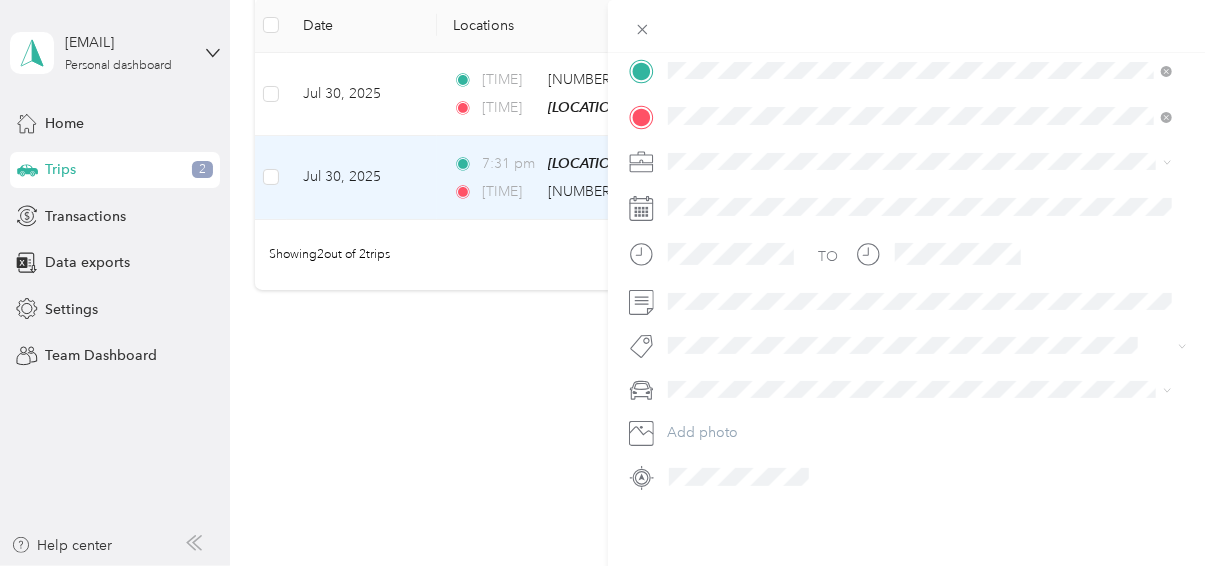 scroll, scrollTop: 437, scrollLeft: 0, axis: vertical 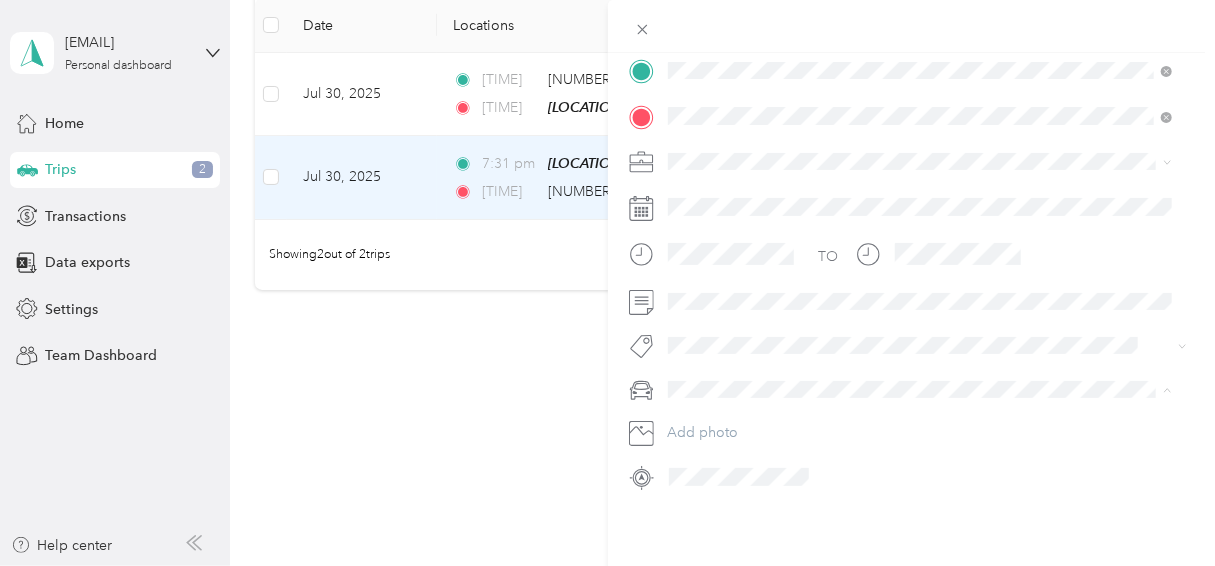 click on "Audi Q7" at bounding box center [702, 164] 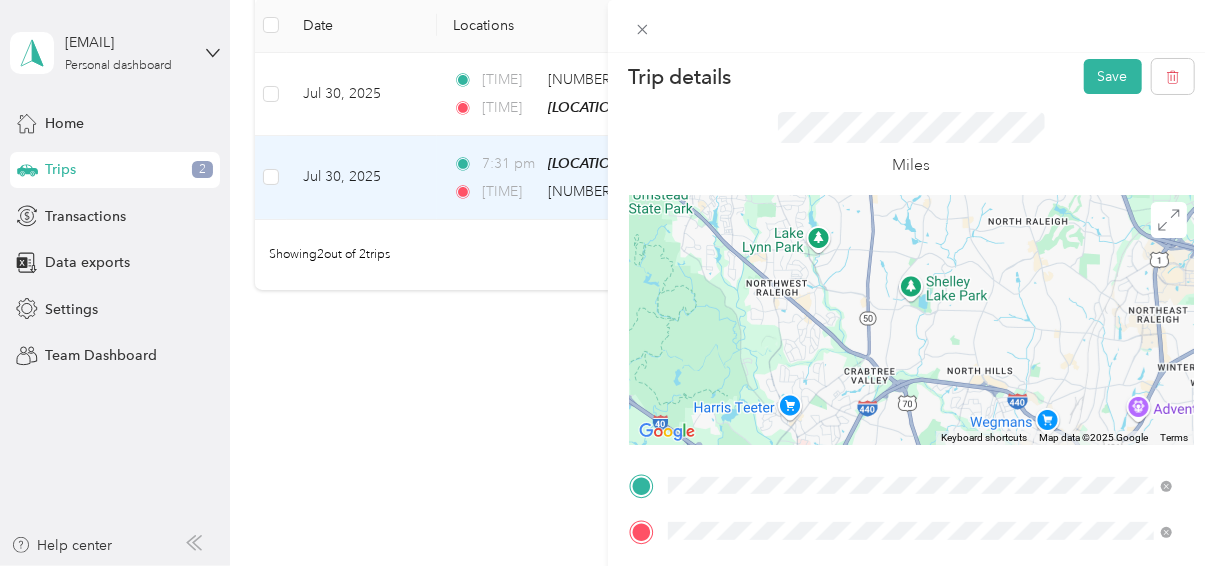 scroll, scrollTop: 0, scrollLeft: 0, axis: both 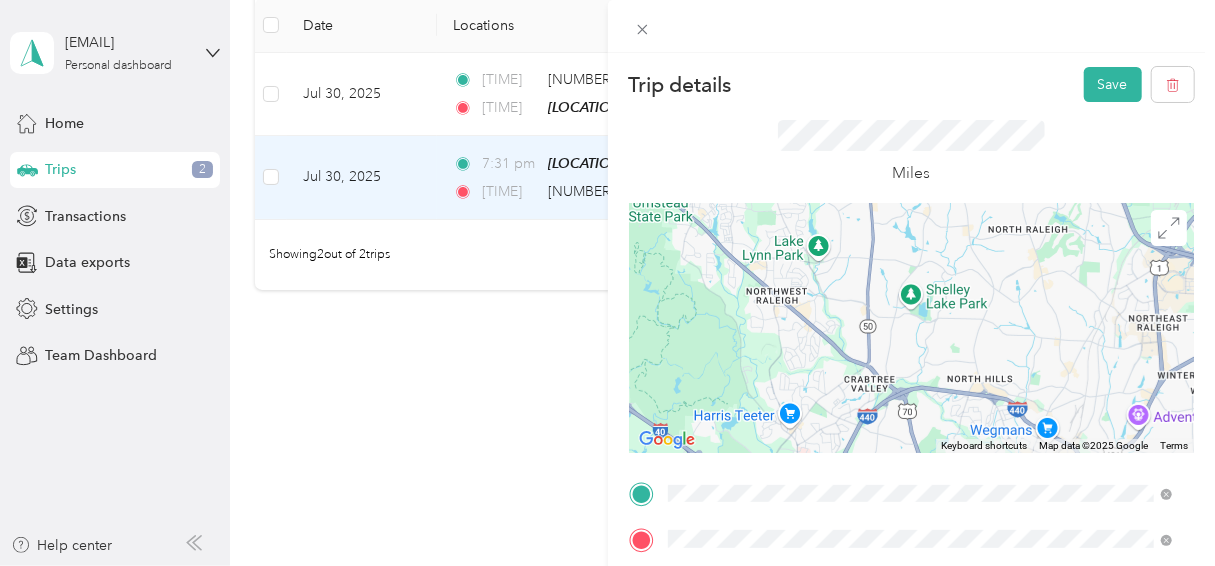click on "Save" at bounding box center [1113, 84] 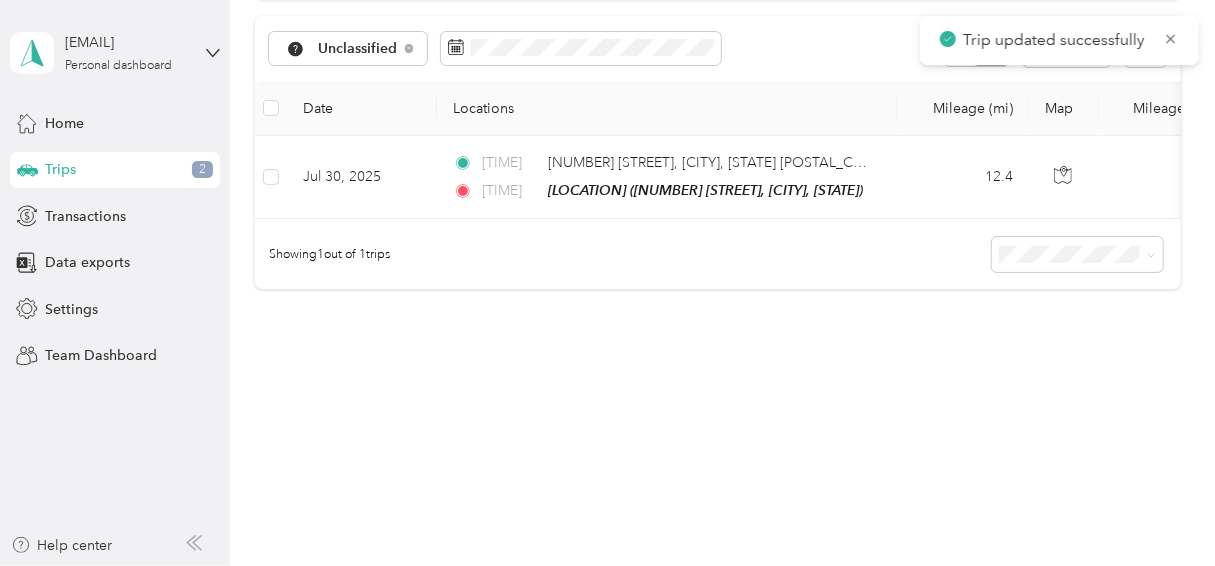 scroll, scrollTop: 214, scrollLeft: 0, axis: vertical 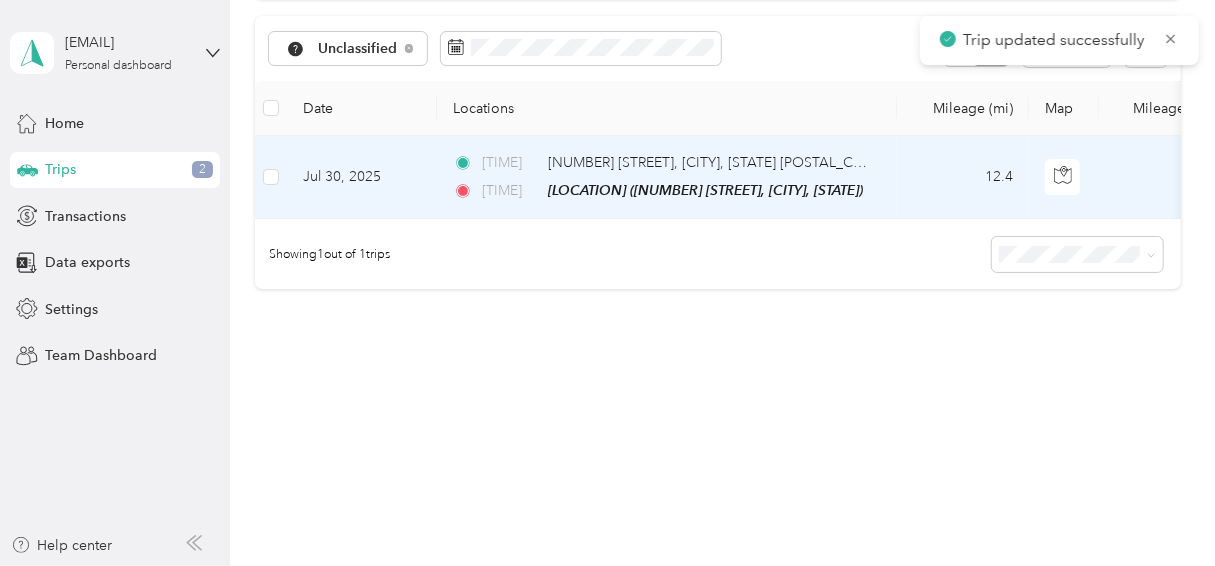 click on "Jul 30, 2025" at bounding box center [362, 177] 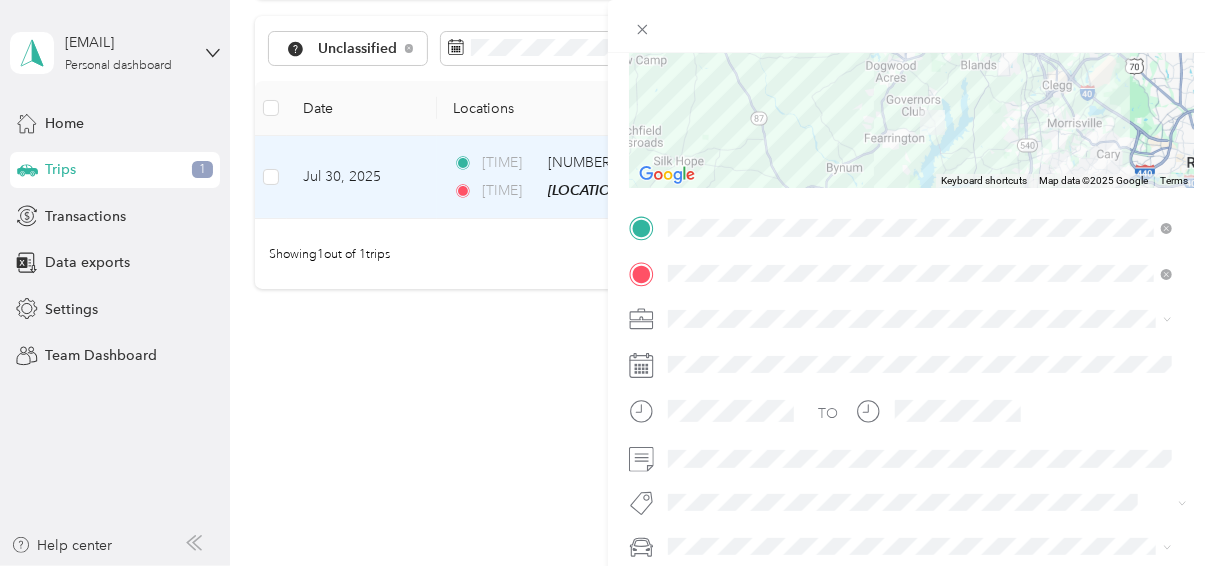 scroll, scrollTop: 270, scrollLeft: 0, axis: vertical 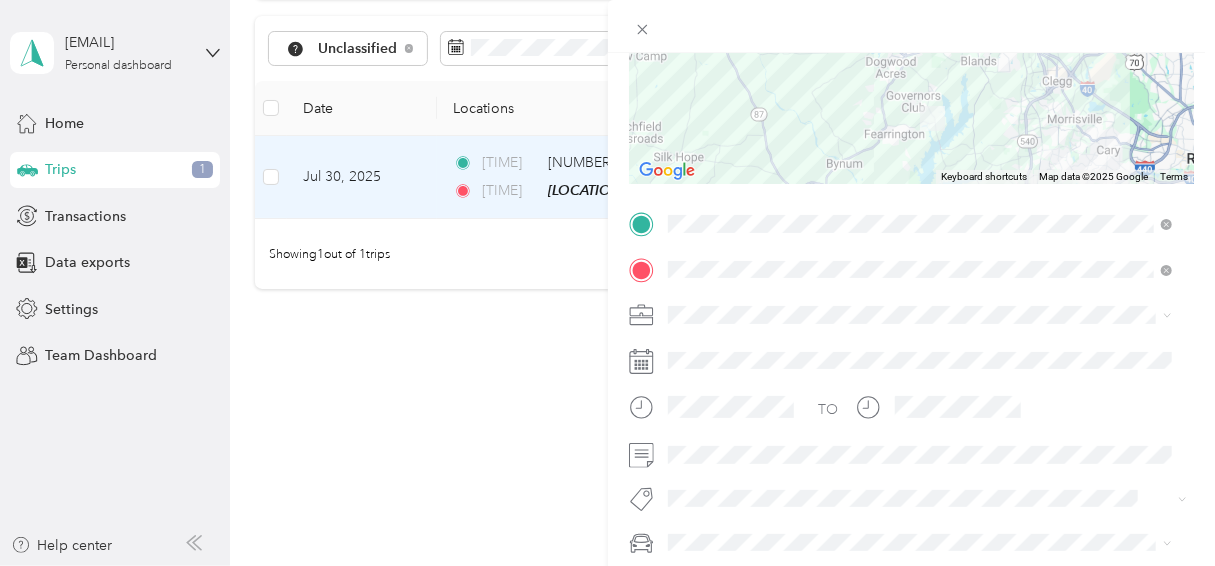 click on "Personal" at bounding box center [920, 68] 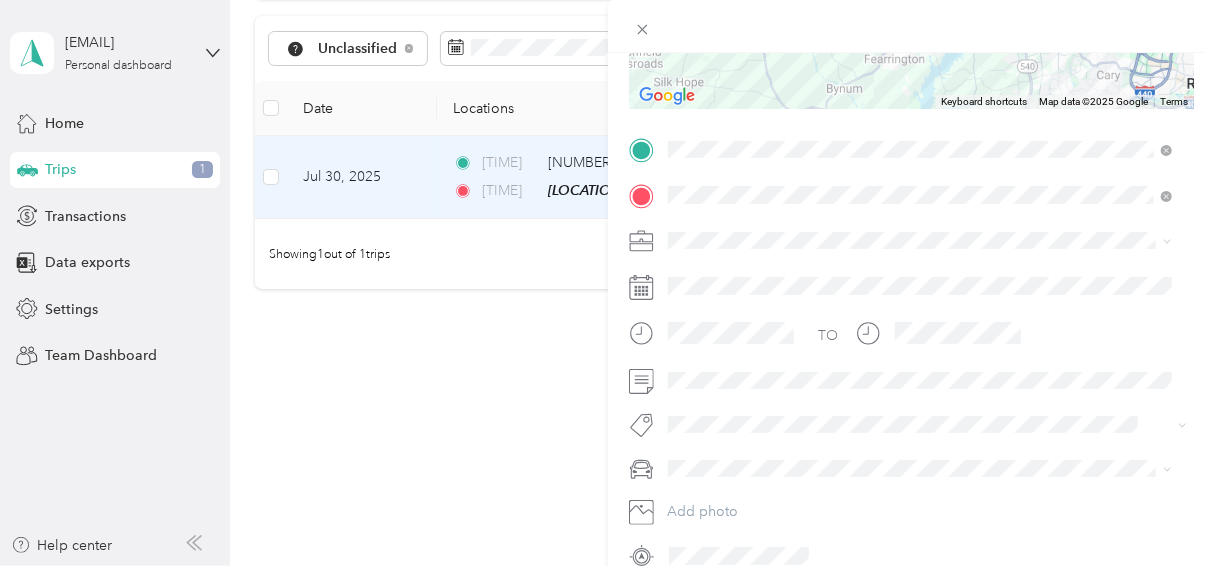 scroll, scrollTop: 356, scrollLeft: 0, axis: vertical 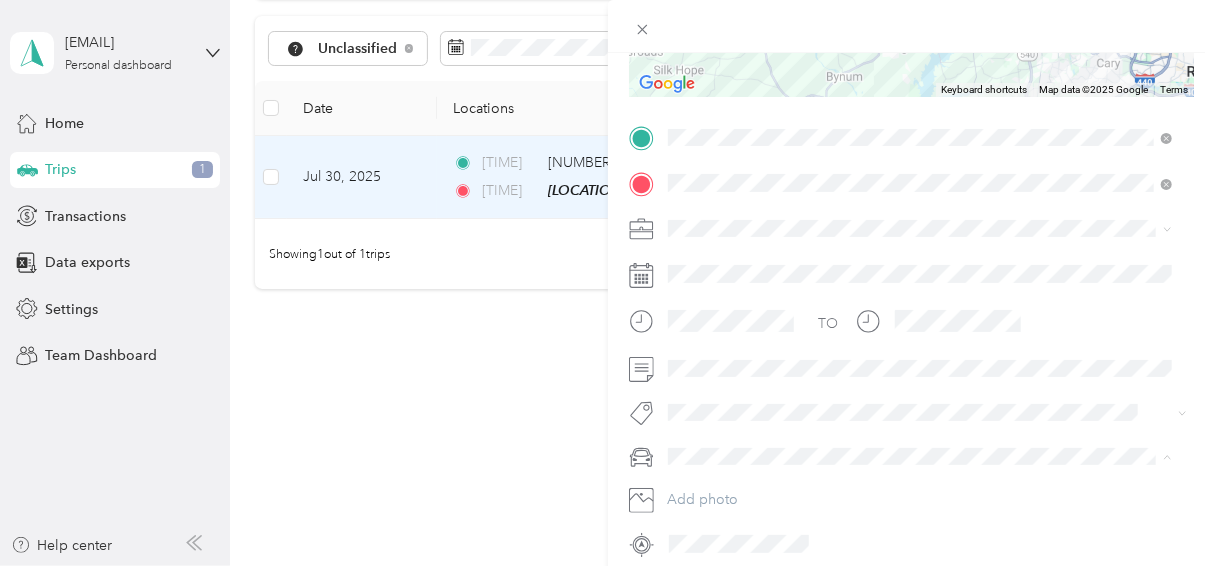 click on "Bertha" at bounding box center (920, 314) 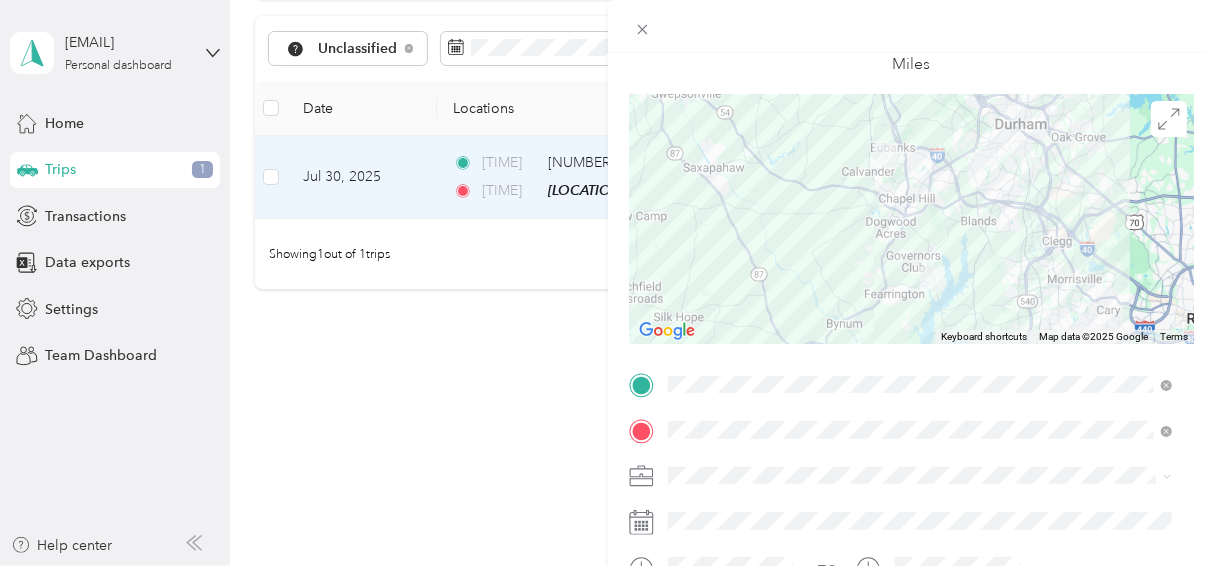 scroll, scrollTop: 40, scrollLeft: 0, axis: vertical 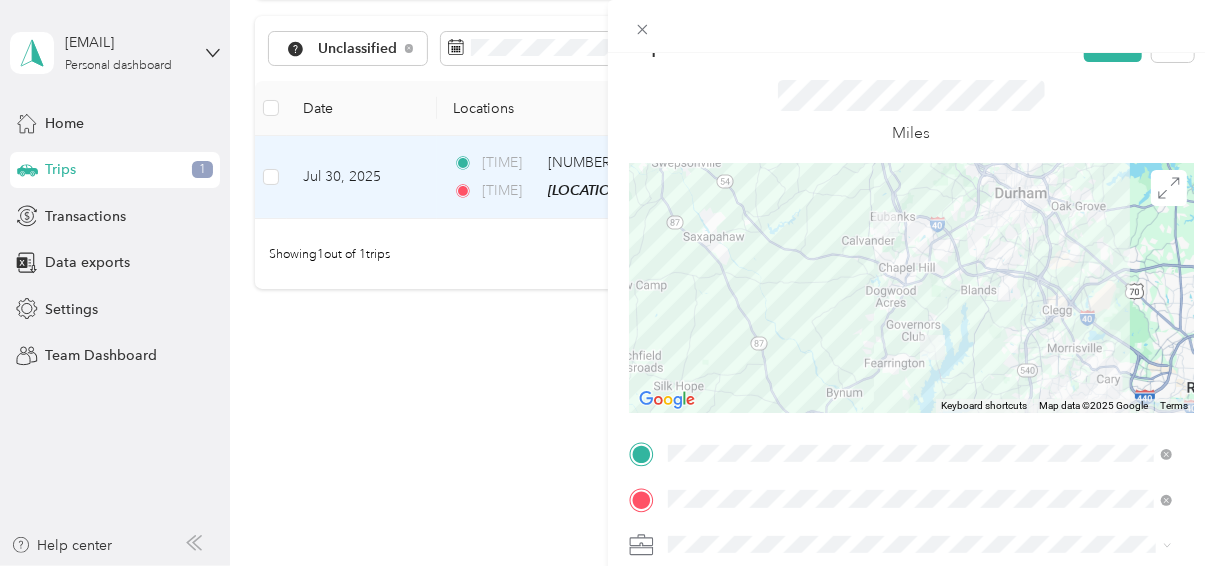 click on "Save" at bounding box center [1113, 44] 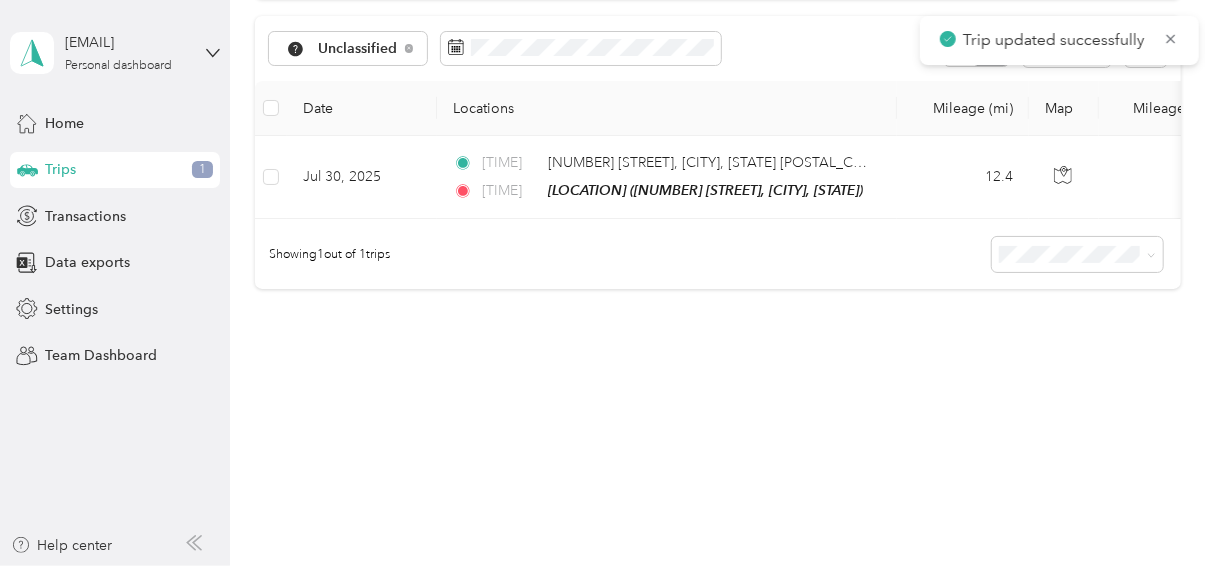 scroll, scrollTop: 299, scrollLeft: 0, axis: vertical 